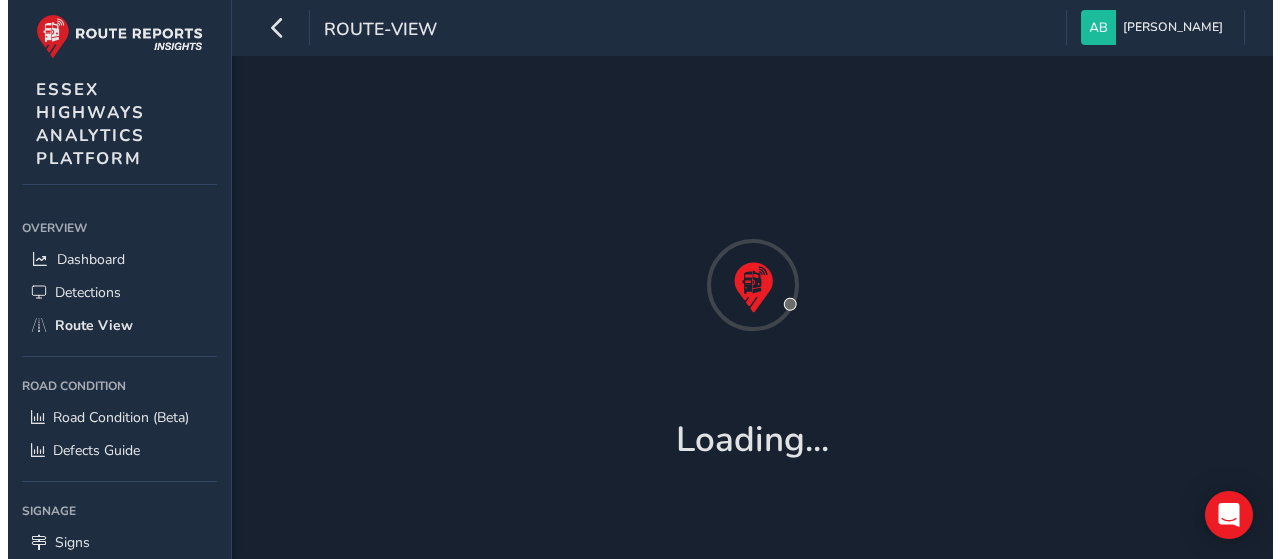 scroll, scrollTop: 0, scrollLeft: 0, axis: both 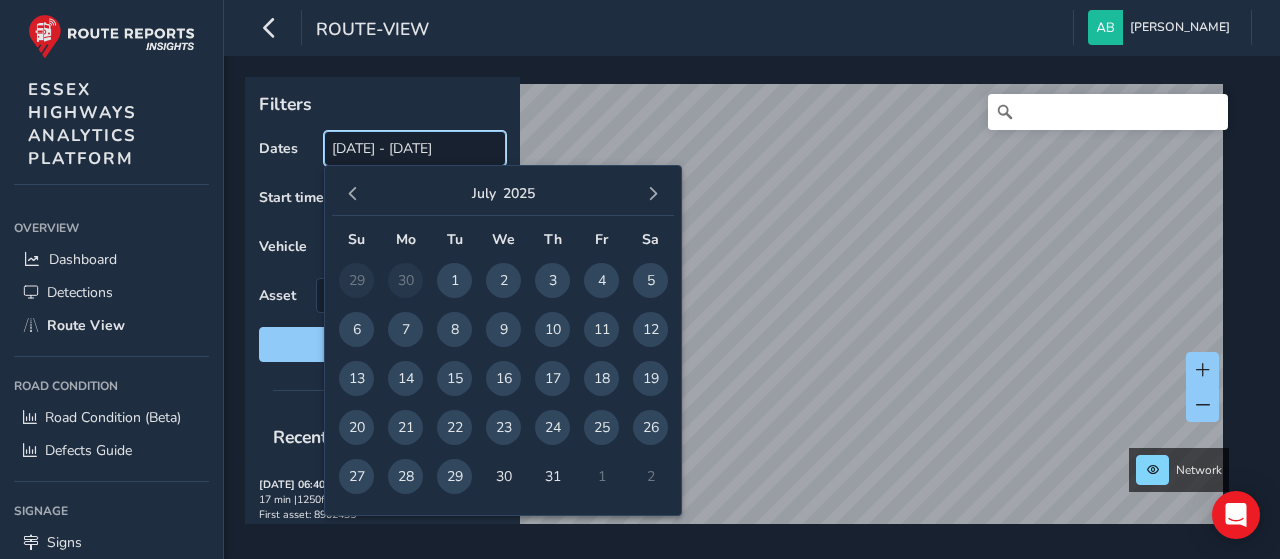 click on "[DATE] - [DATE]" at bounding box center (415, 148) 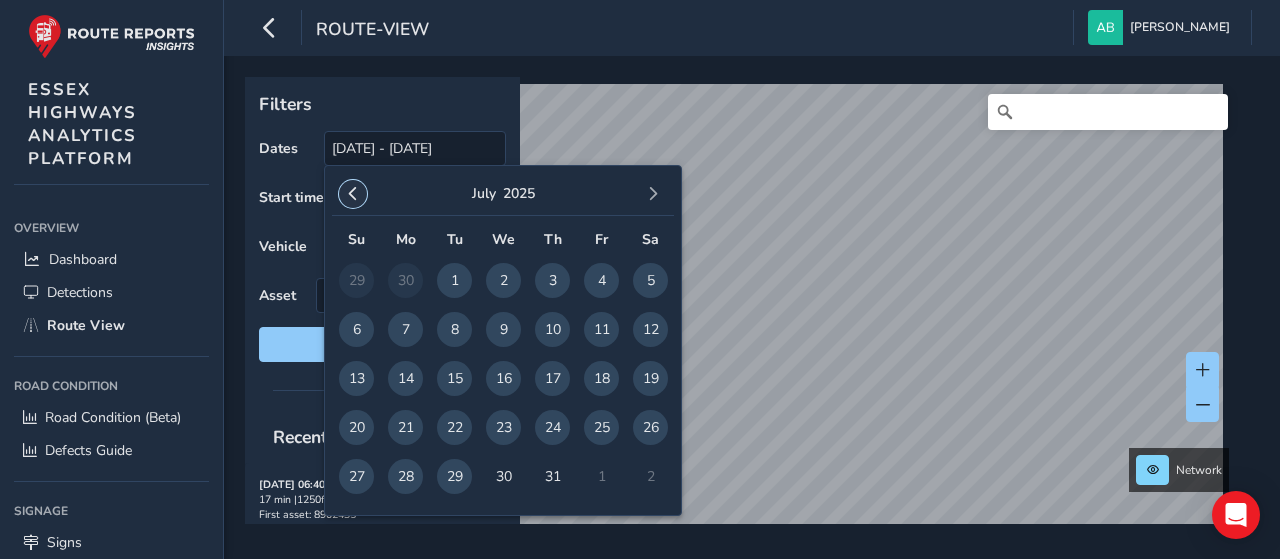 click at bounding box center (353, 194) 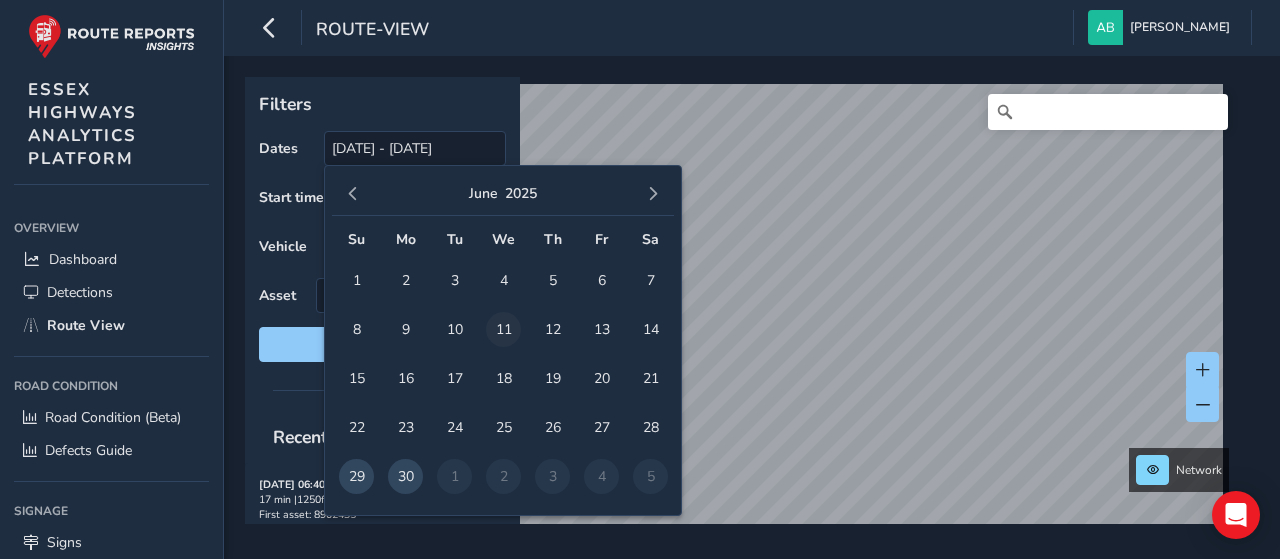 click on "11" at bounding box center (503, 329) 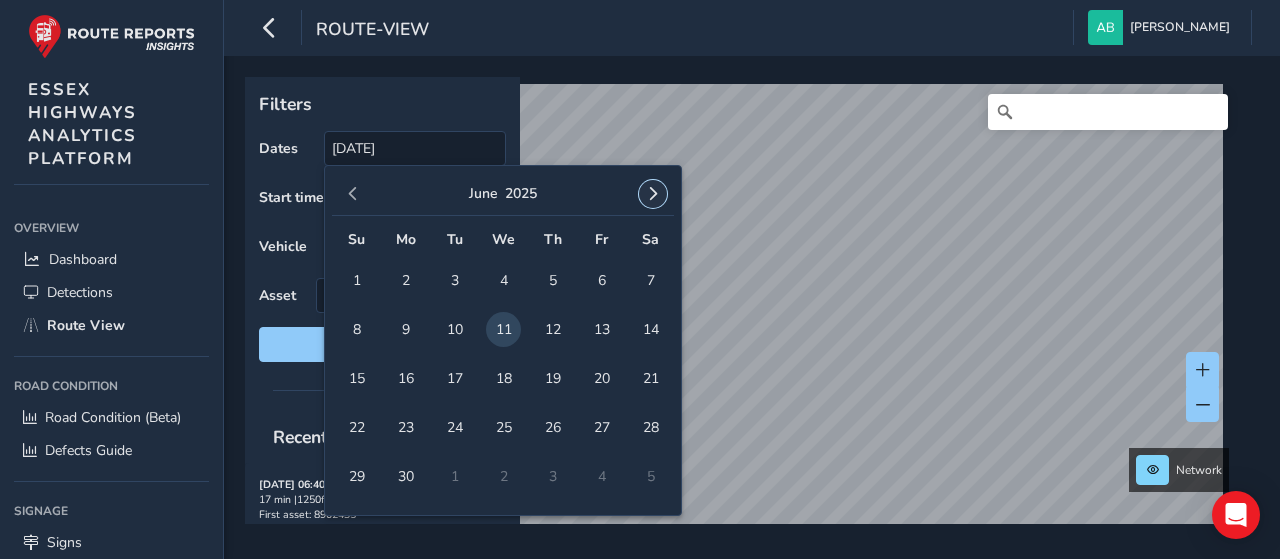 click at bounding box center [653, 194] 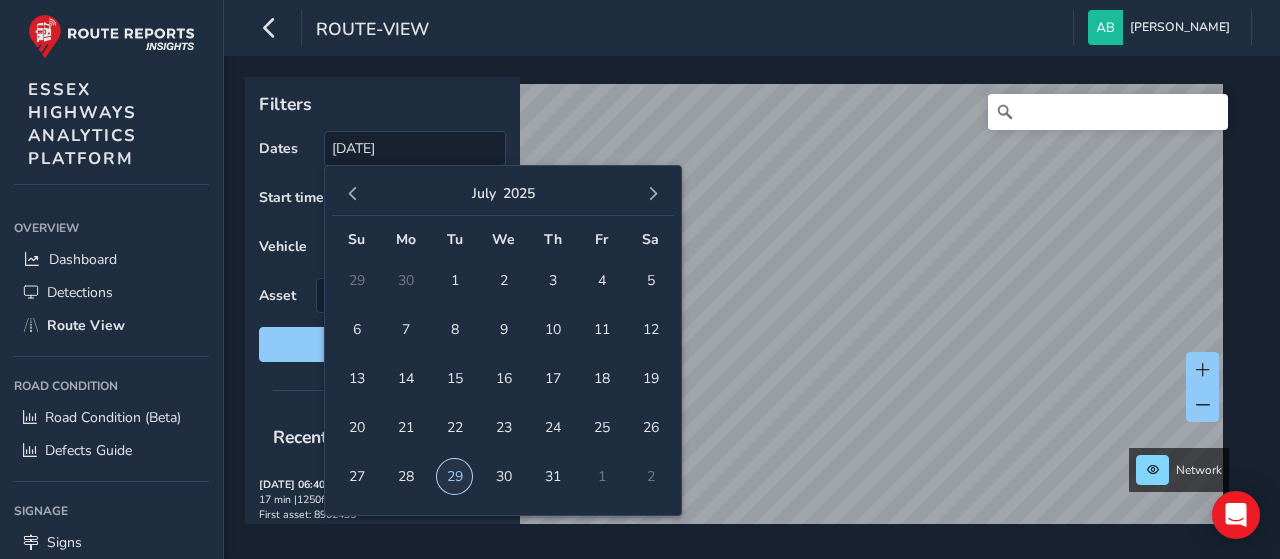 click on "29" at bounding box center (454, 476) 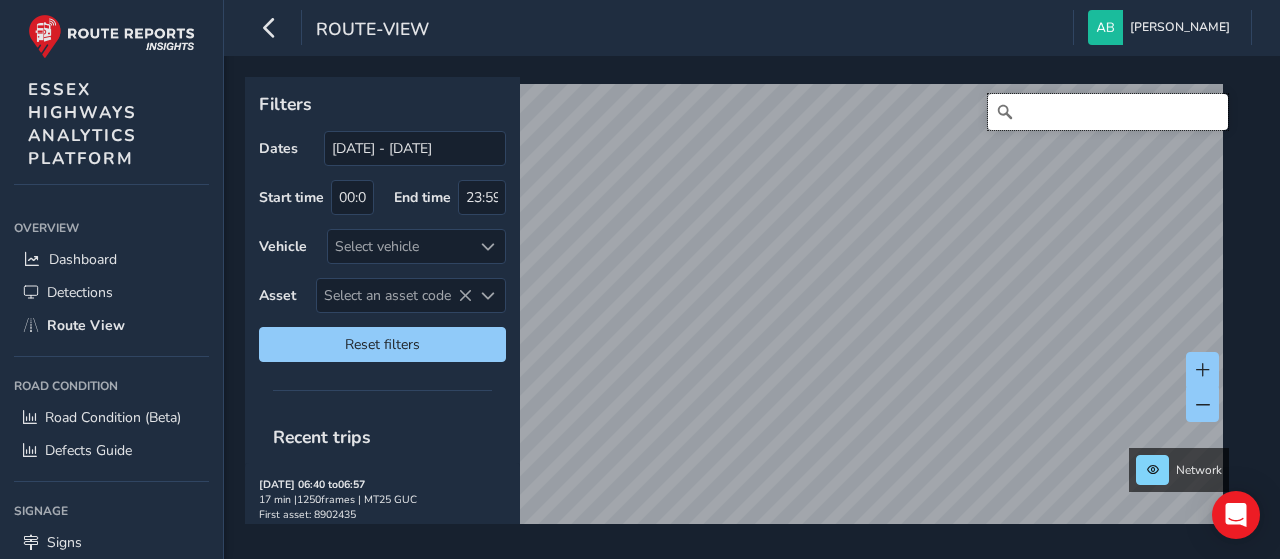 click at bounding box center [1108, 112] 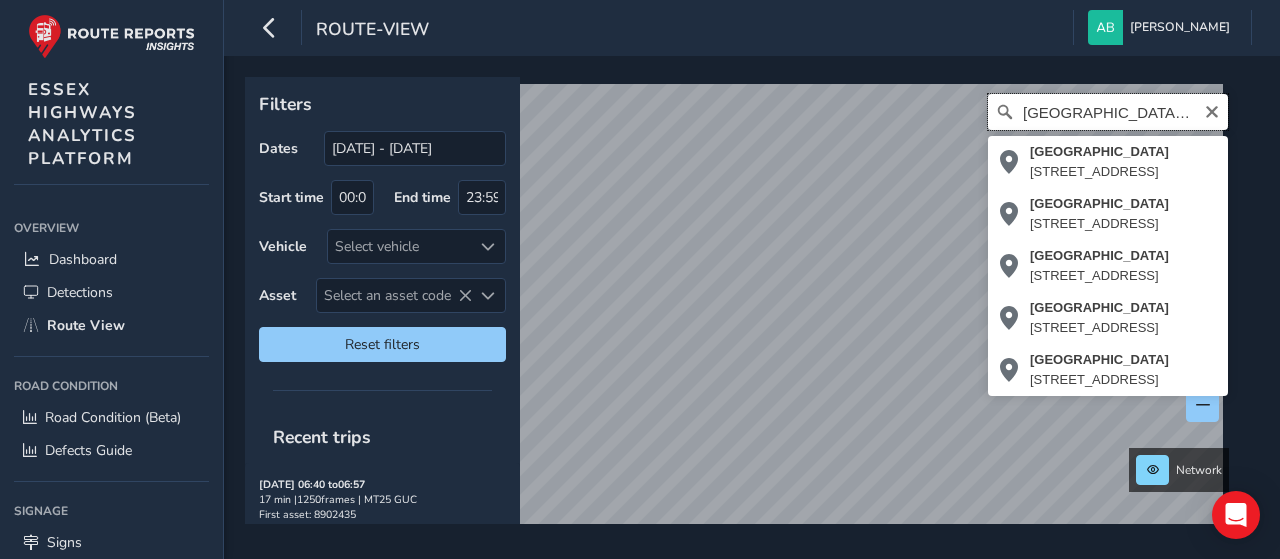 click on "[GEOGRAPHIC_DATA], [GEOGRAPHIC_DATA]" at bounding box center [1108, 112] 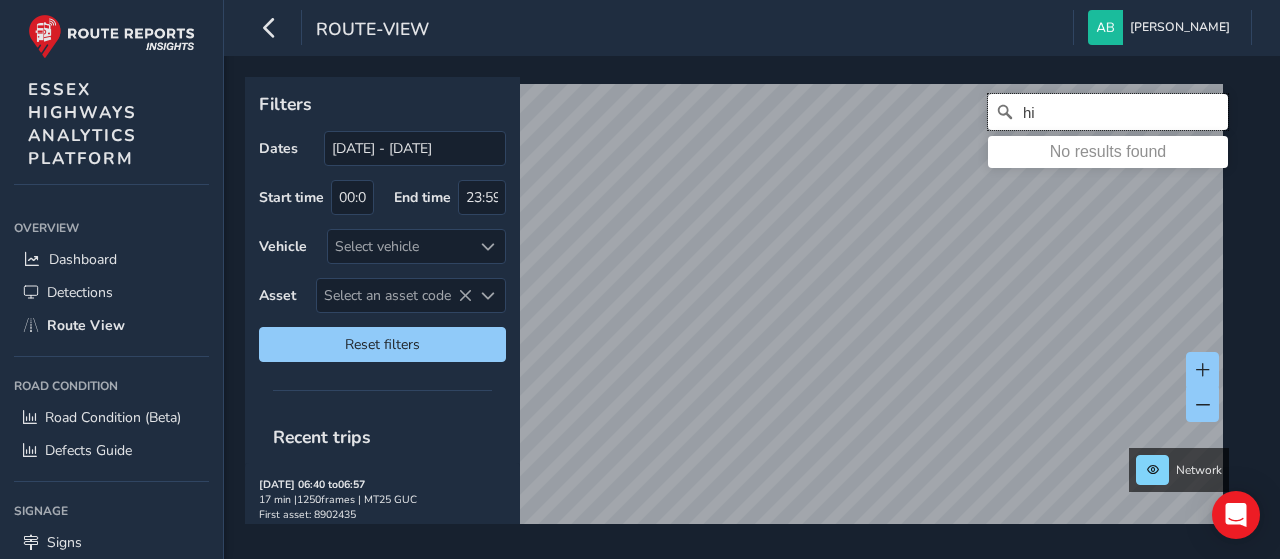 type on "h" 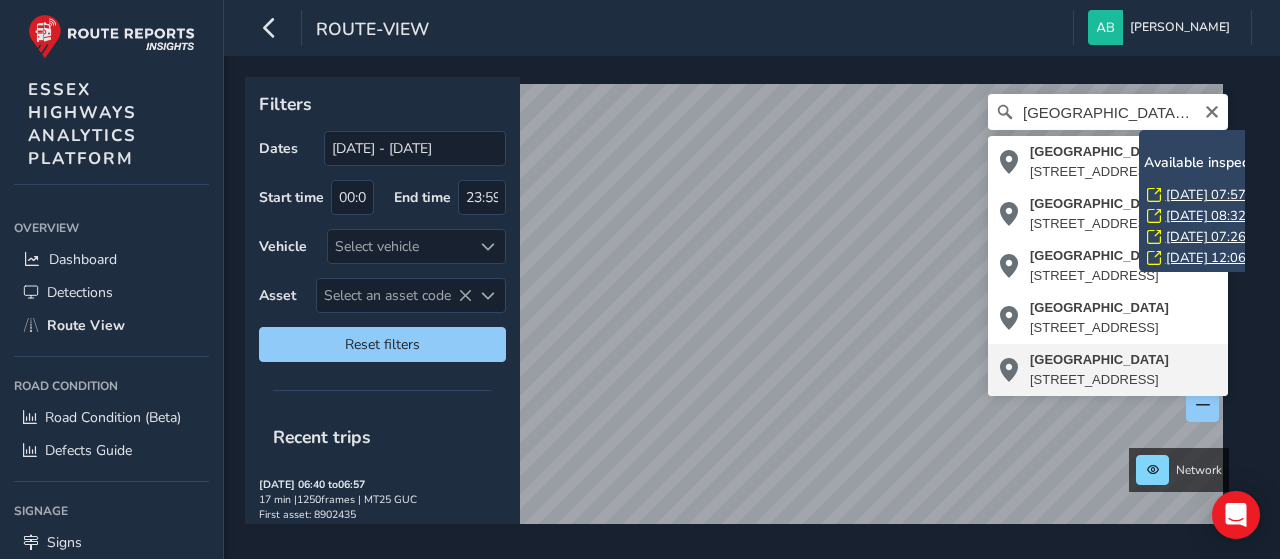 type on "[STREET_ADDRESS]" 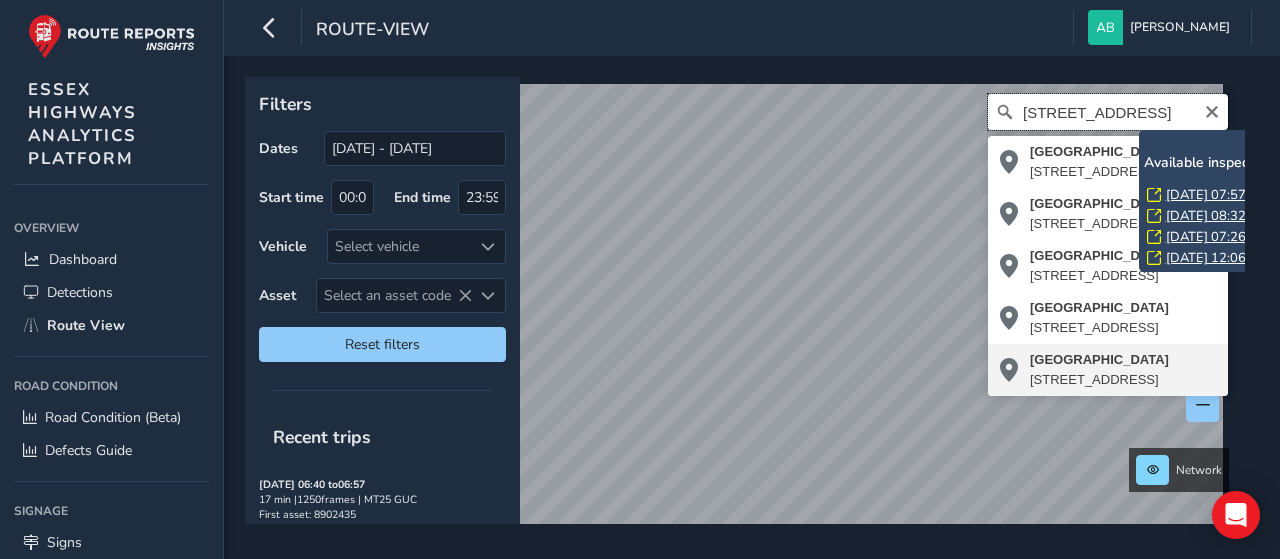 scroll, scrollTop: 0, scrollLeft: 0, axis: both 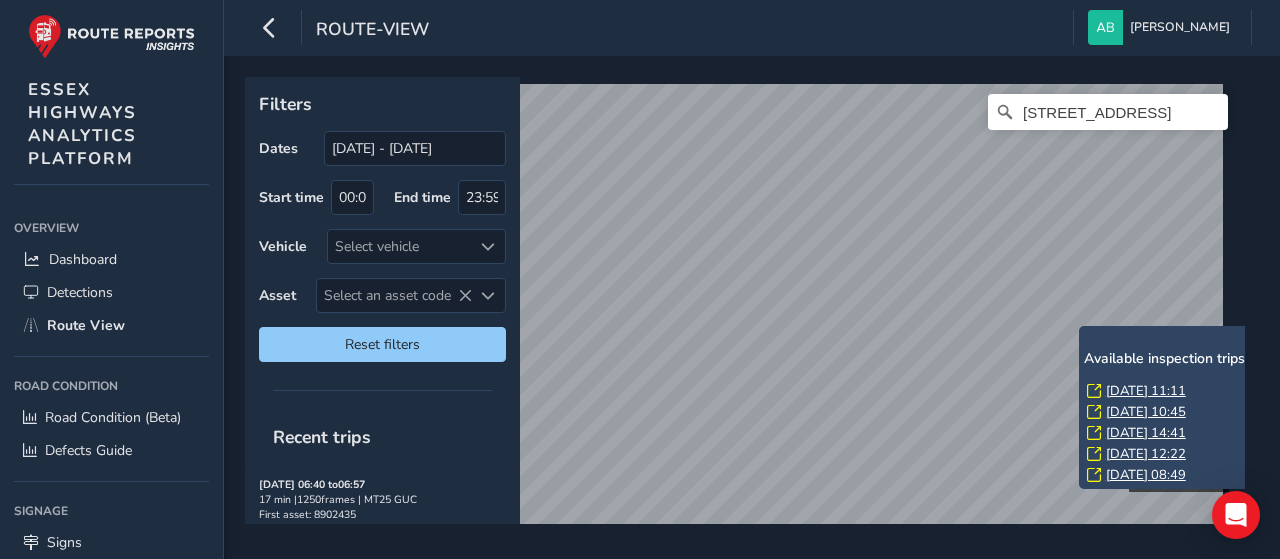 click on "x Available inspection trips: [GEOGRAPHIC_DATA][DATE] 11:11 [DATE] 10:45 [DATE] 14:41 [DATE] 12:22 [DATE] 08:49" at bounding box center (1179, 407) 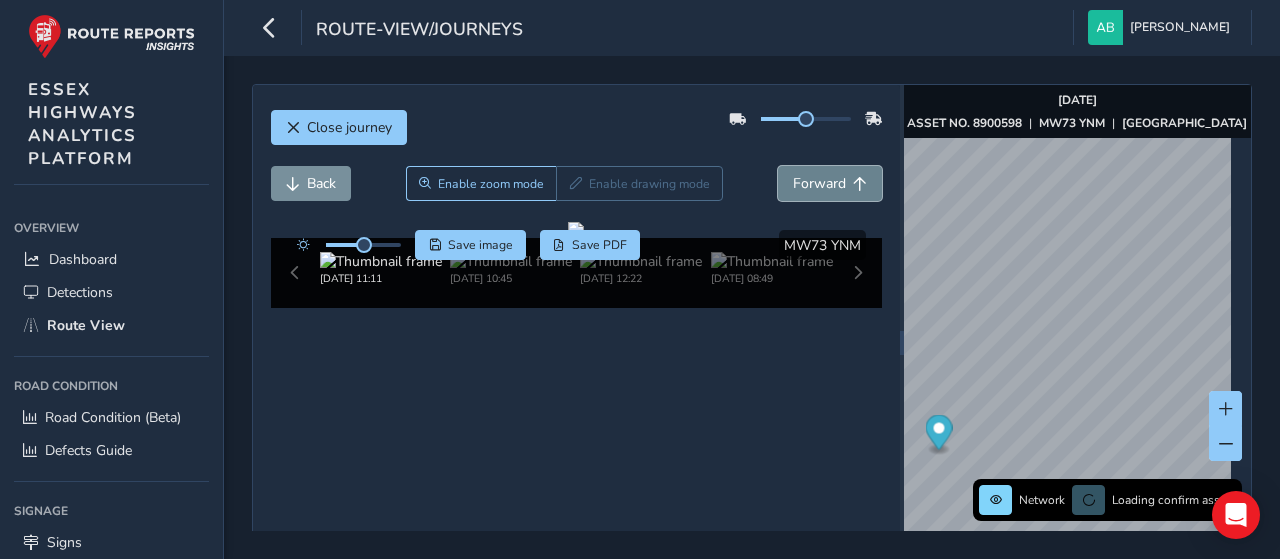 click on "Forward" at bounding box center [819, 183] 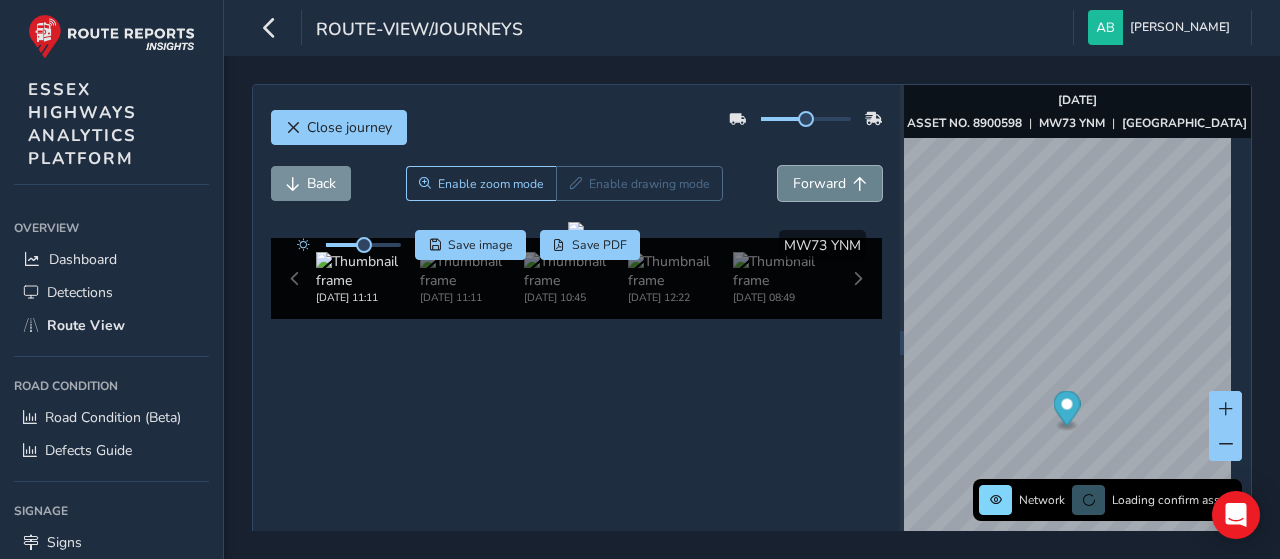 click on "Forward" at bounding box center [819, 183] 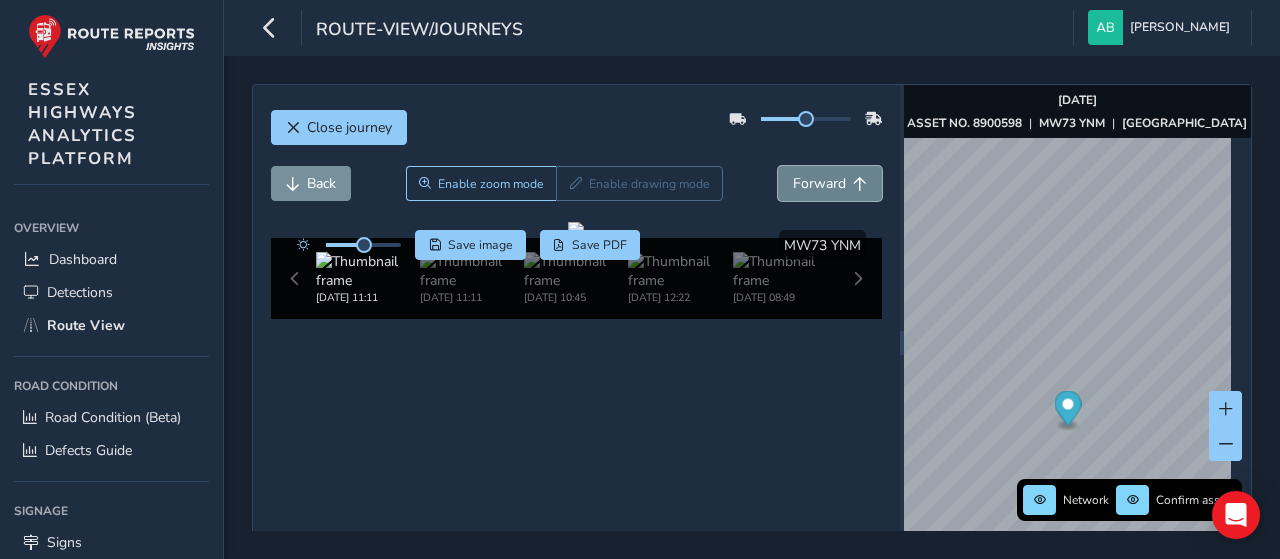 click on "Forward" at bounding box center (819, 183) 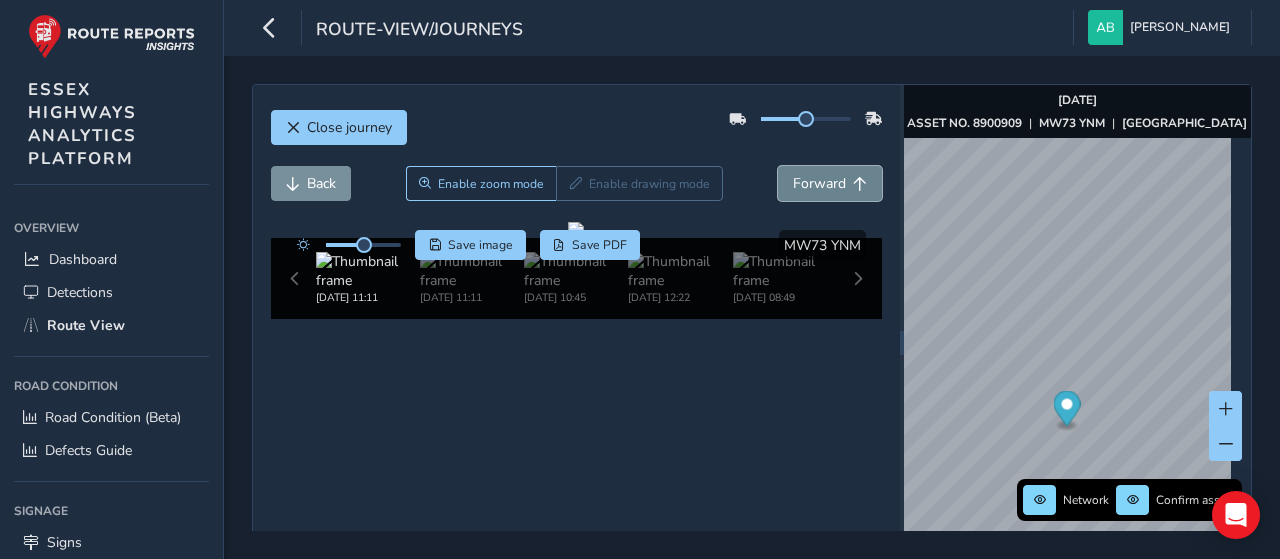 click on "Forward" at bounding box center (819, 183) 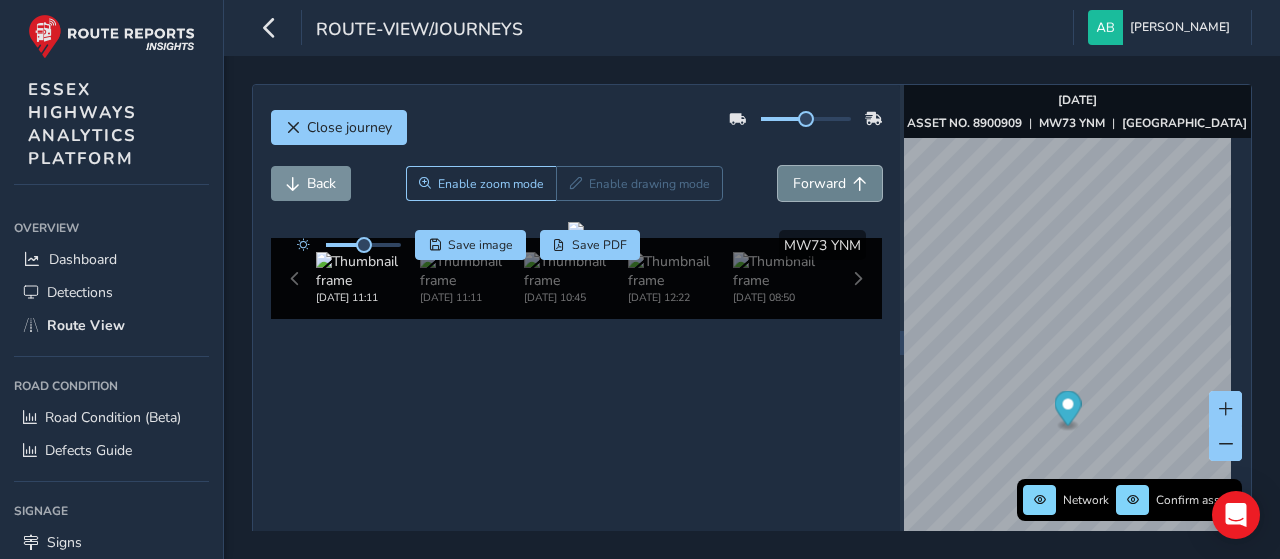 click on "Forward" at bounding box center [819, 183] 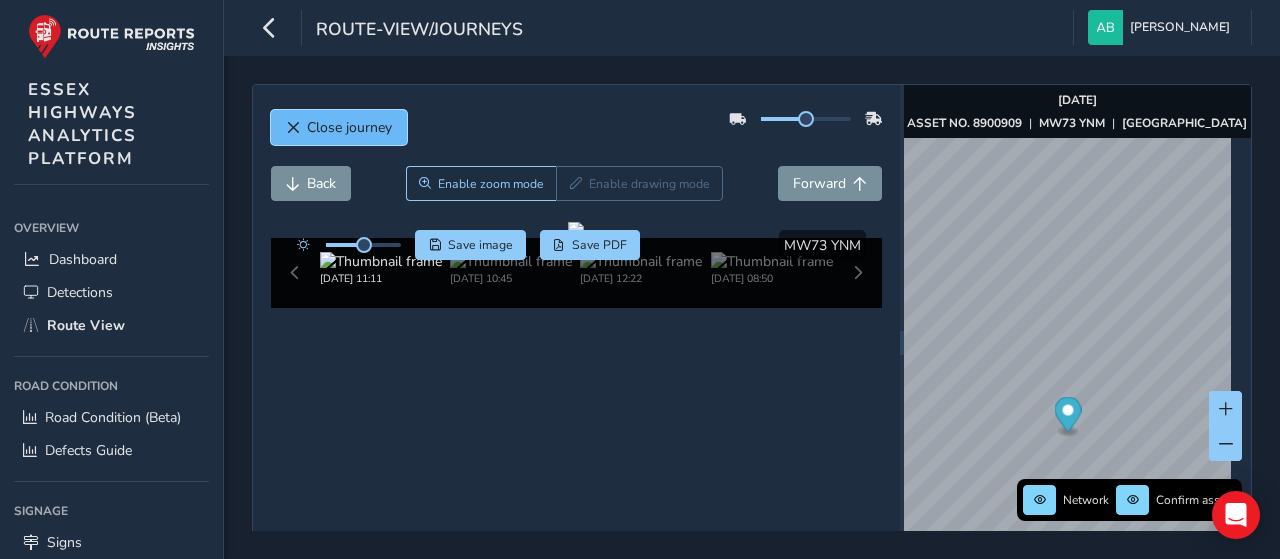 click on "Close journey" at bounding box center (349, 127) 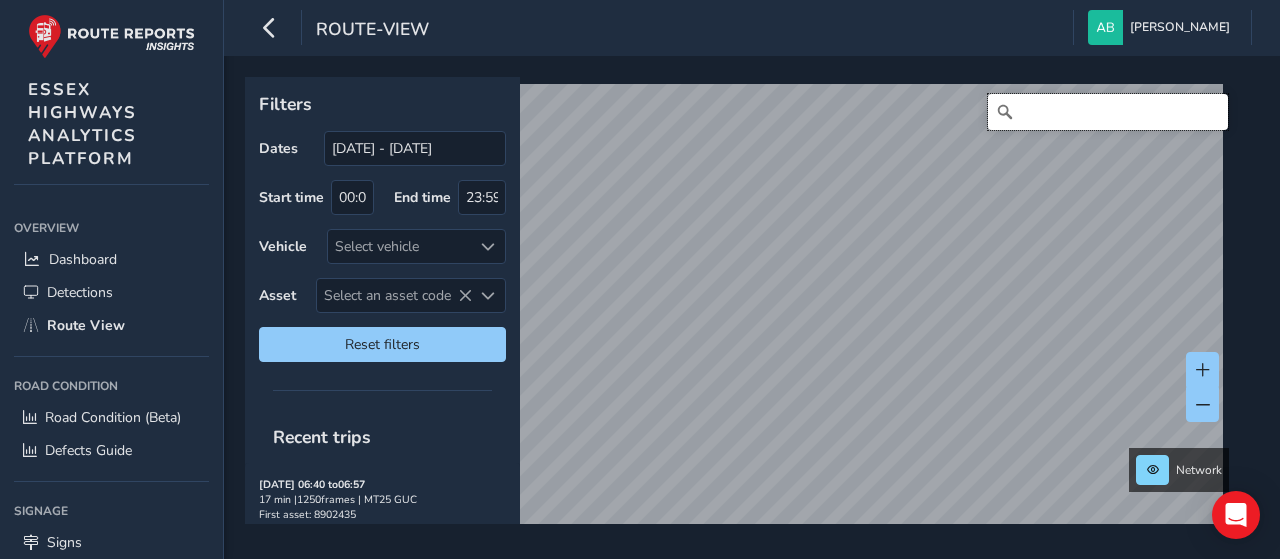 click at bounding box center [1108, 112] 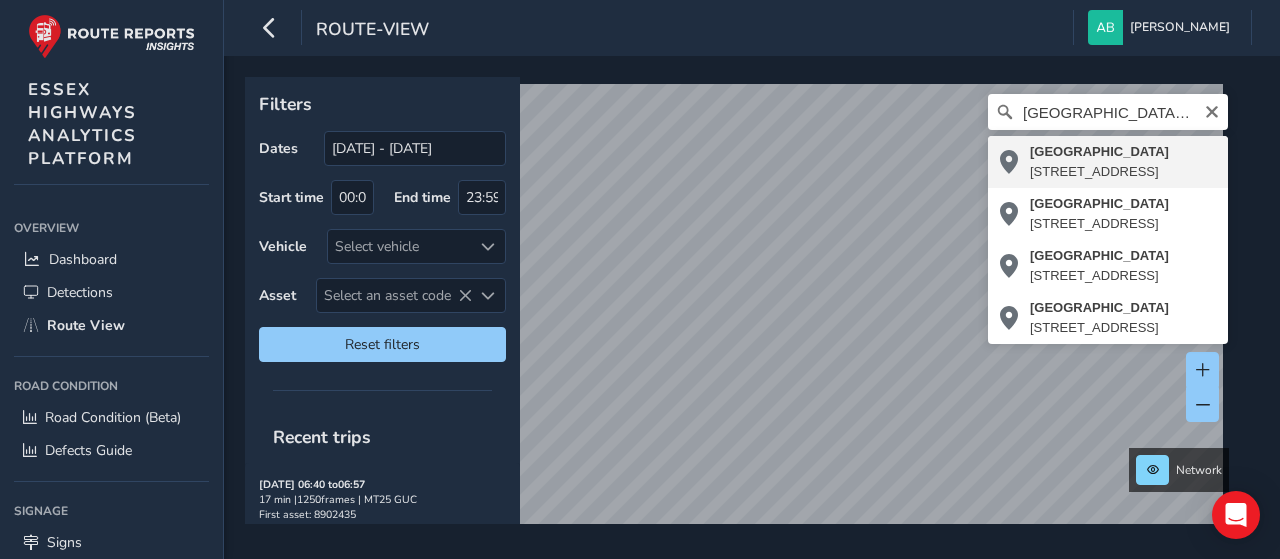 type on "[STREET_ADDRESS]" 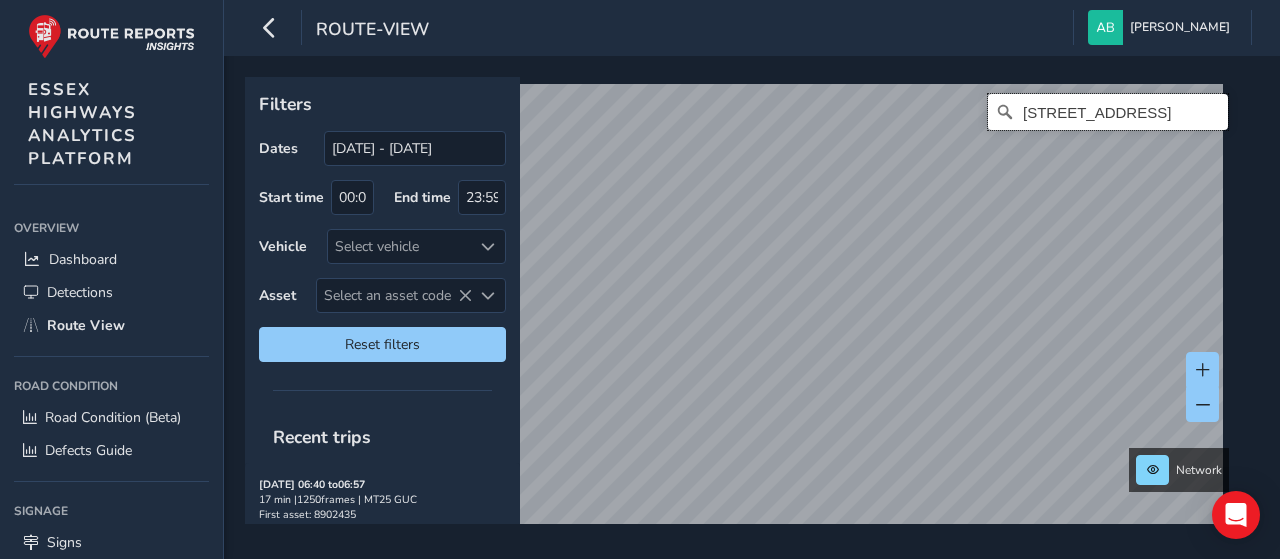 scroll, scrollTop: 0, scrollLeft: 0, axis: both 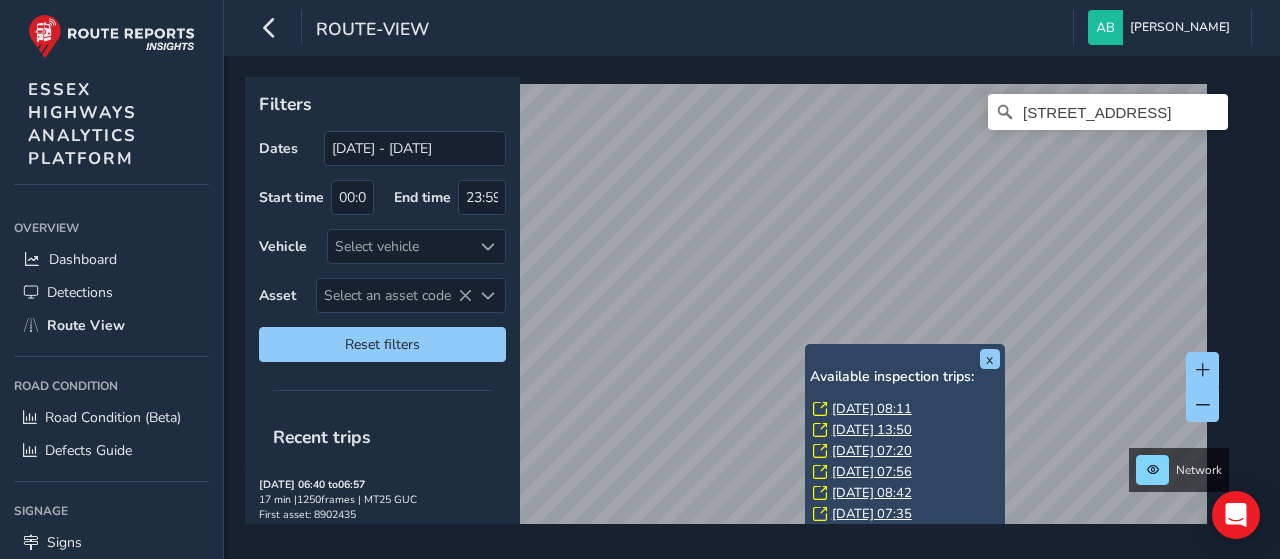 click on "[DATE] 08:11" at bounding box center (872, 409) 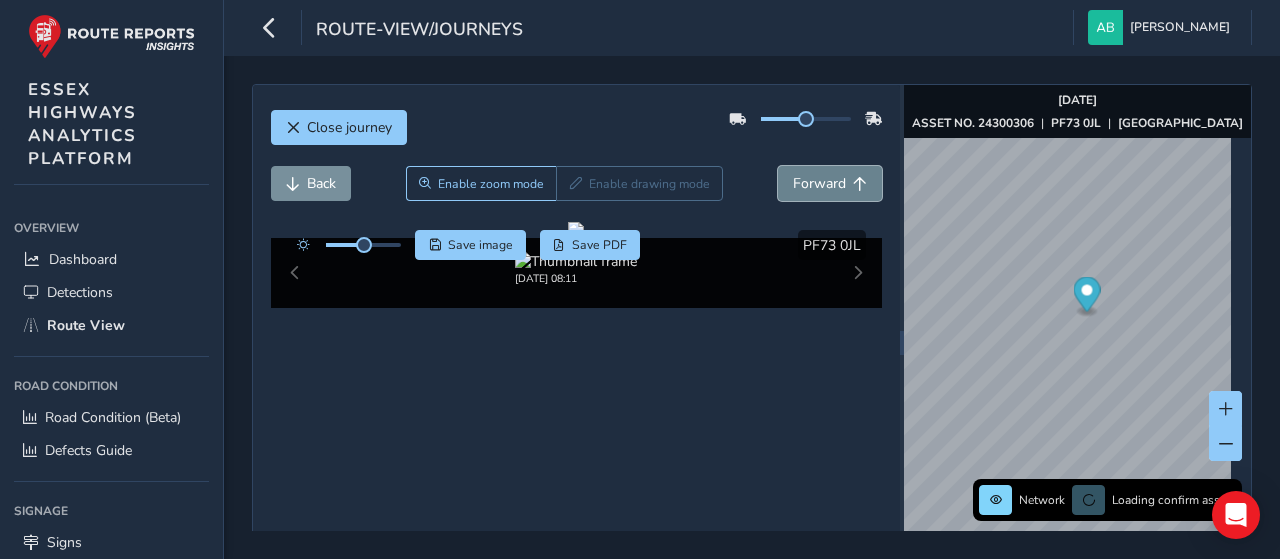 click on "Forward" at bounding box center [819, 183] 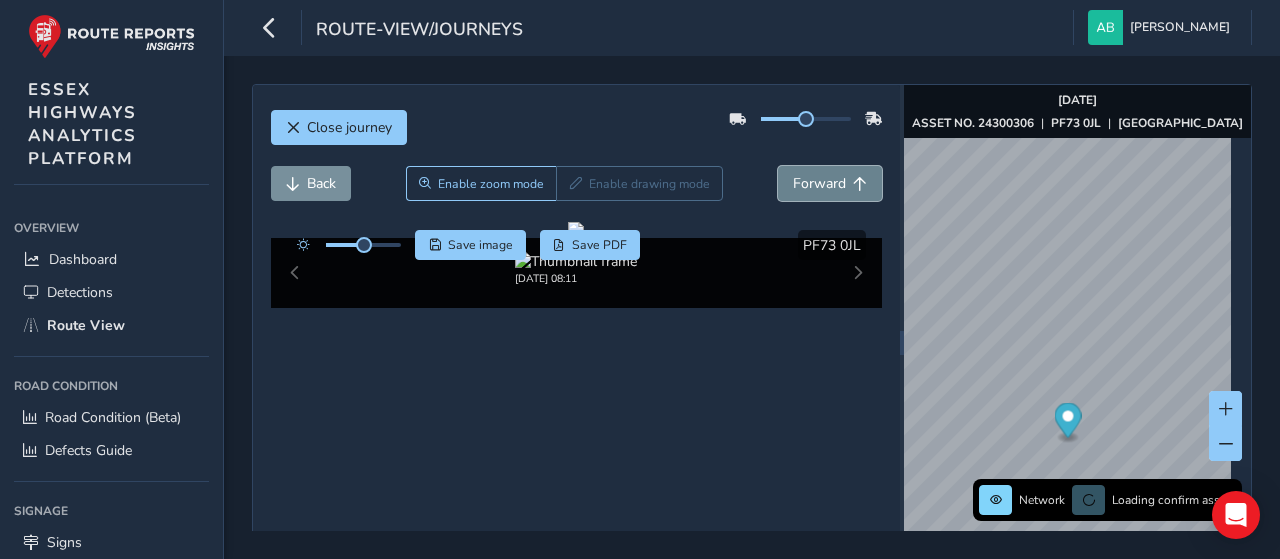 click on "Forward" at bounding box center [819, 183] 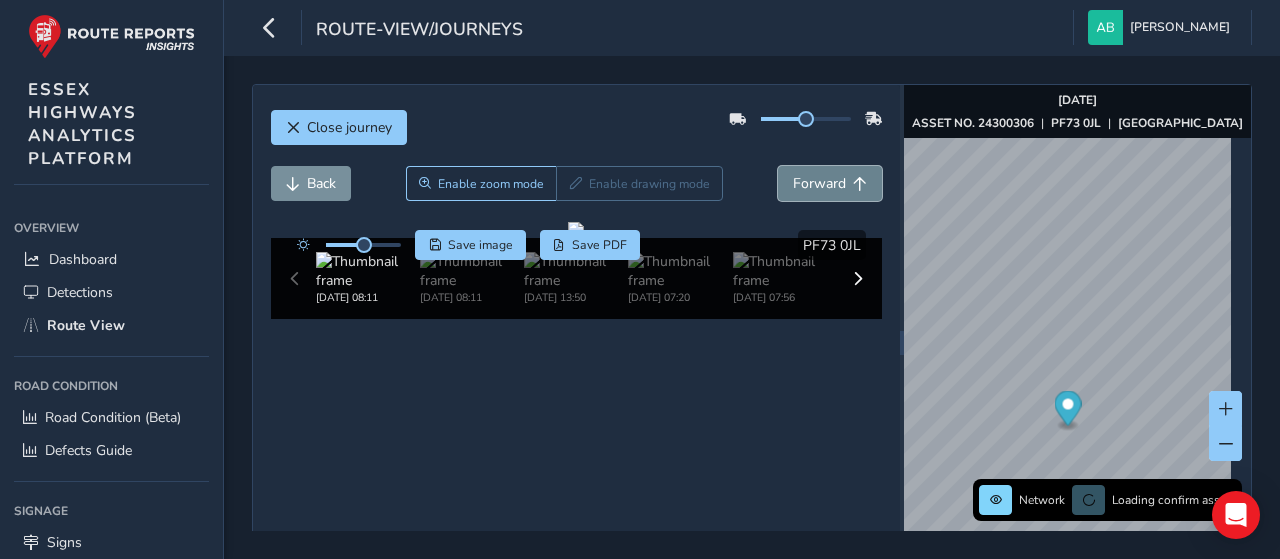 click on "Forward" at bounding box center [819, 183] 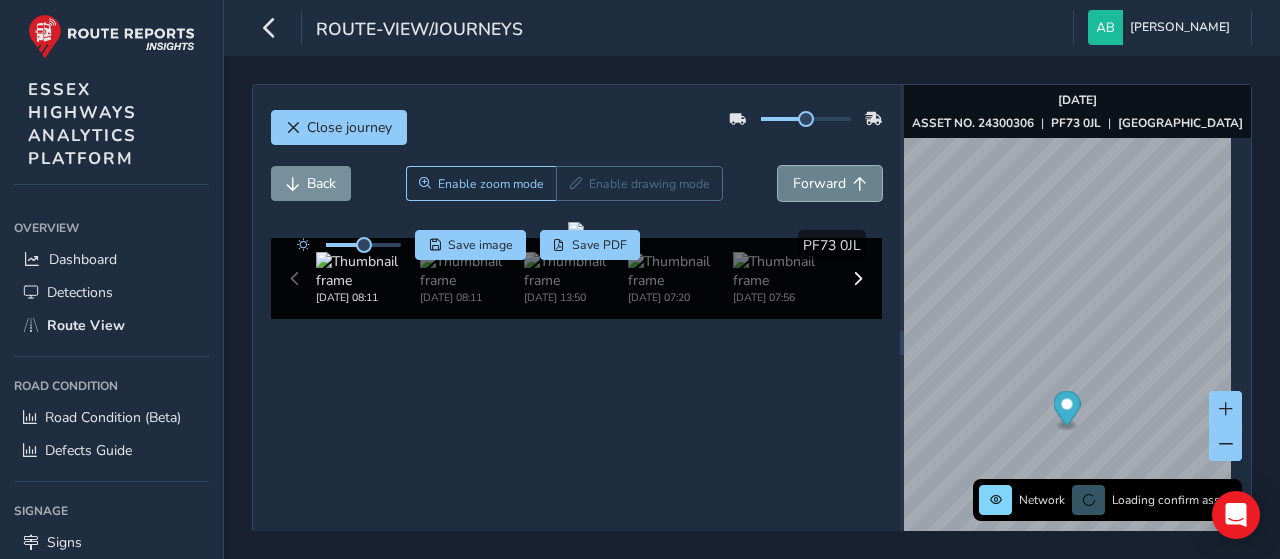 click on "Forward" at bounding box center [819, 183] 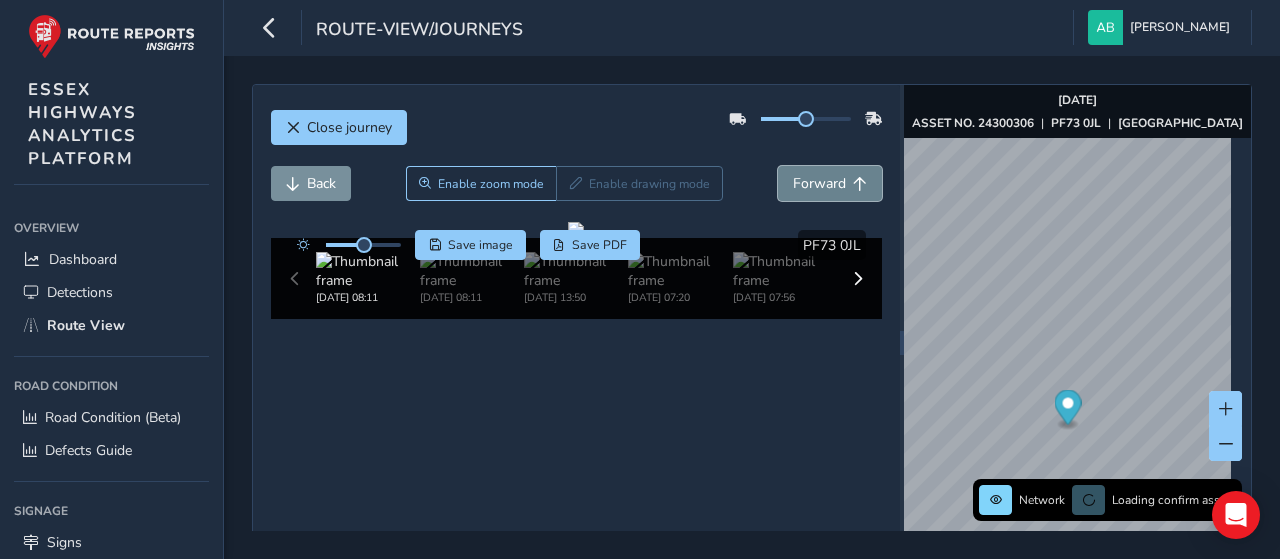 click on "Forward" at bounding box center (819, 183) 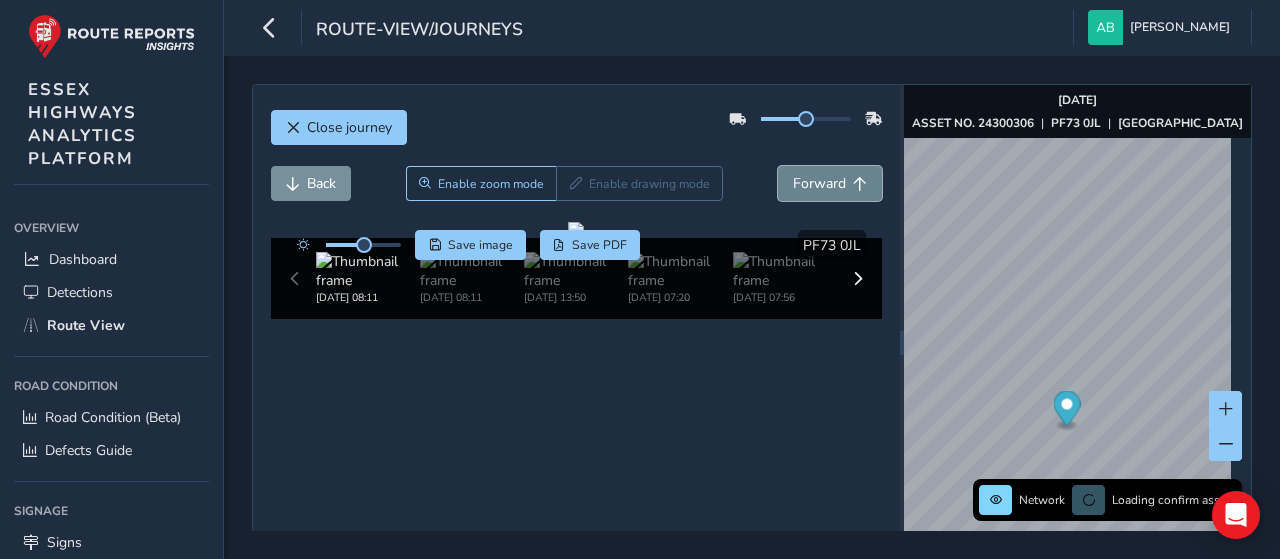 click on "Forward" at bounding box center [819, 183] 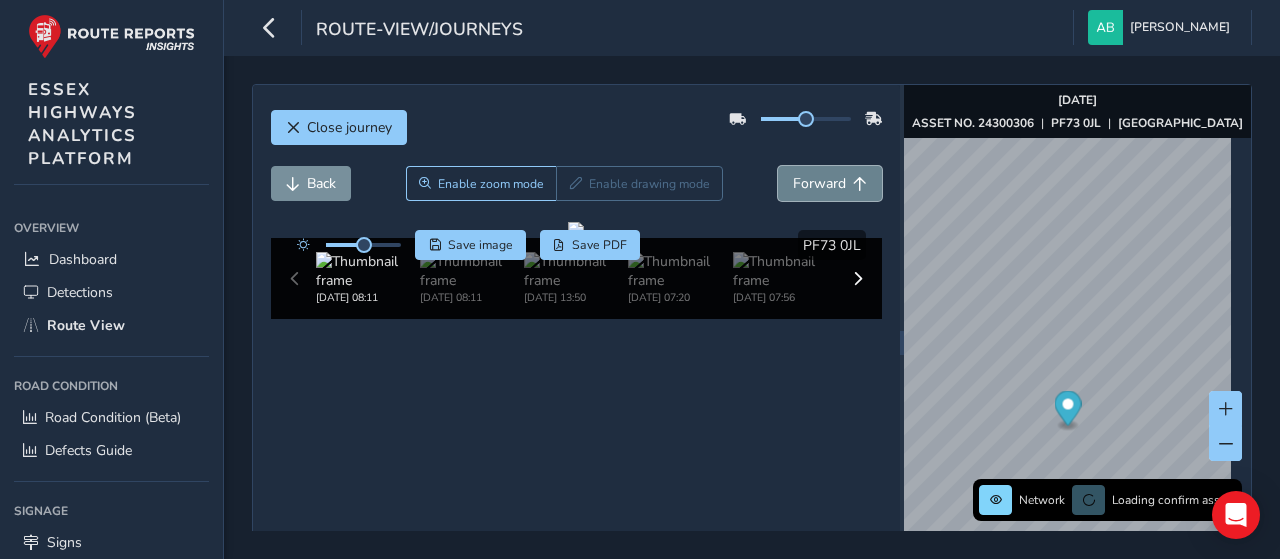 click on "Forward" at bounding box center (819, 183) 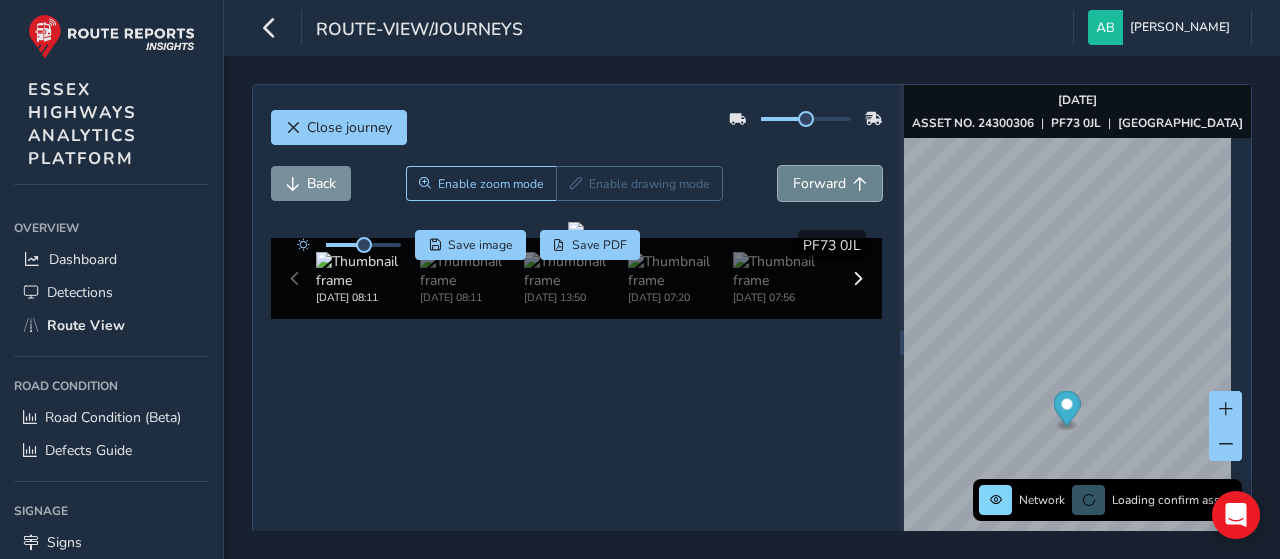 click on "Forward" at bounding box center (819, 183) 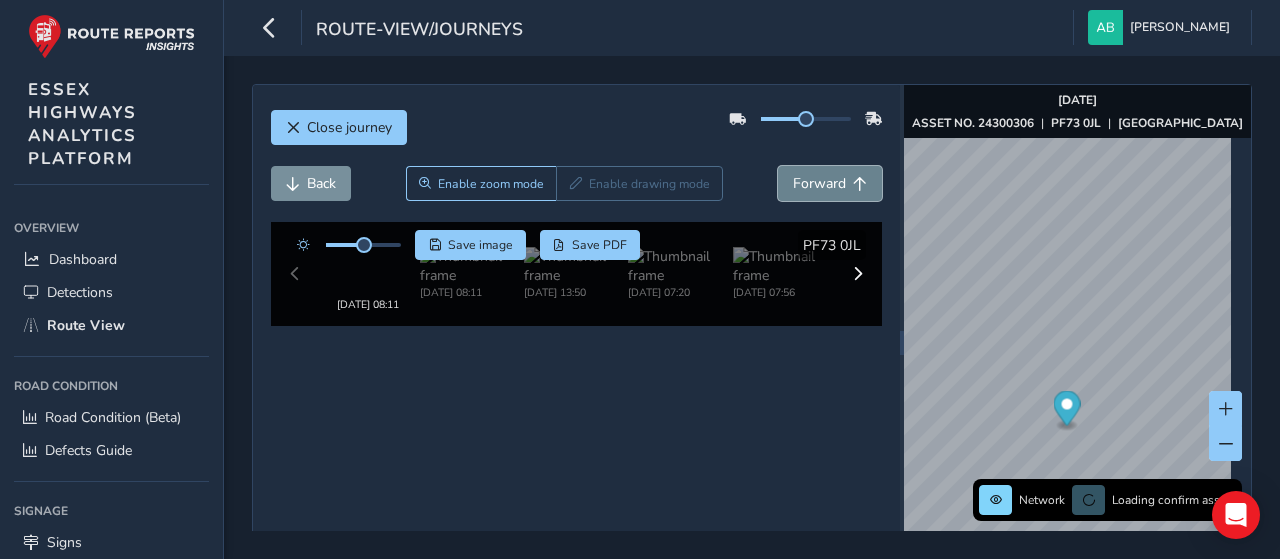 click on "Forward" at bounding box center (819, 183) 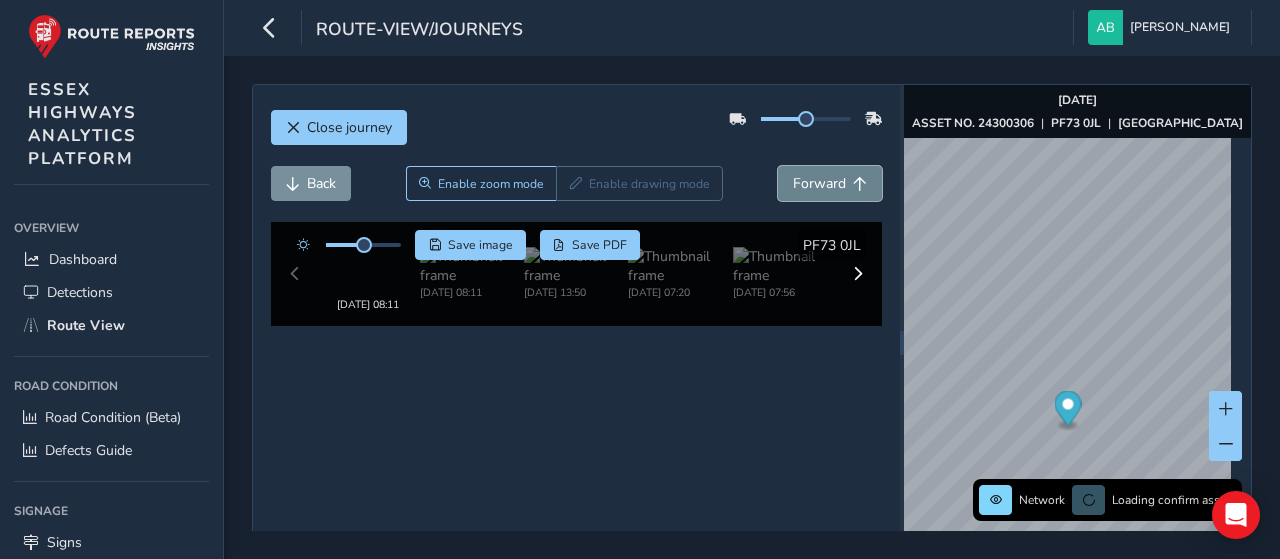 click on "Forward" at bounding box center [819, 183] 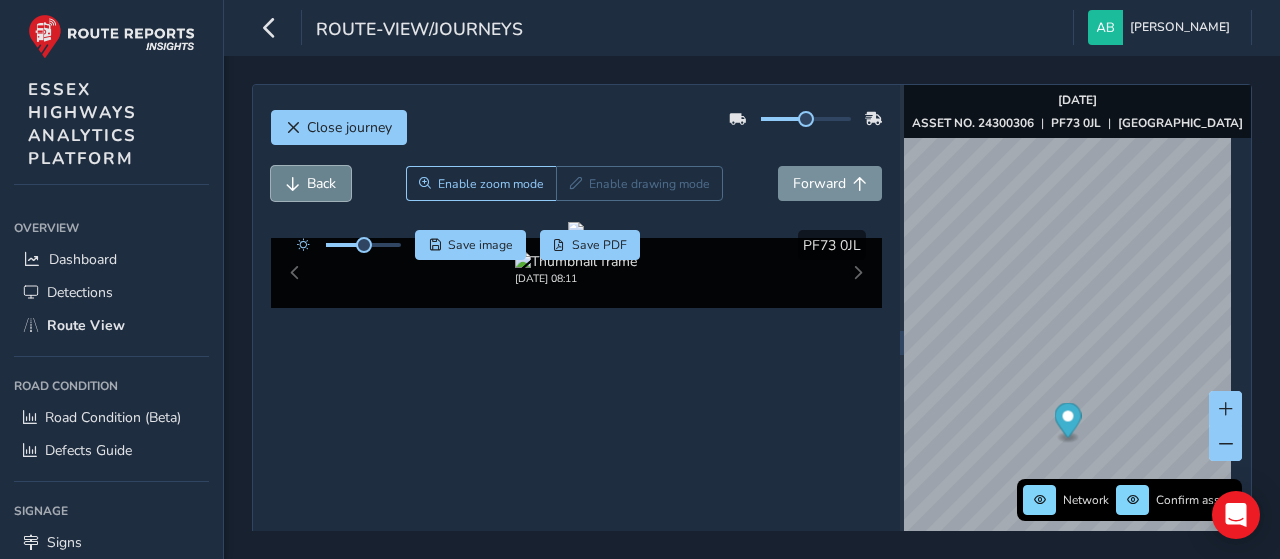 click on "Back" at bounding box center [321, 183] 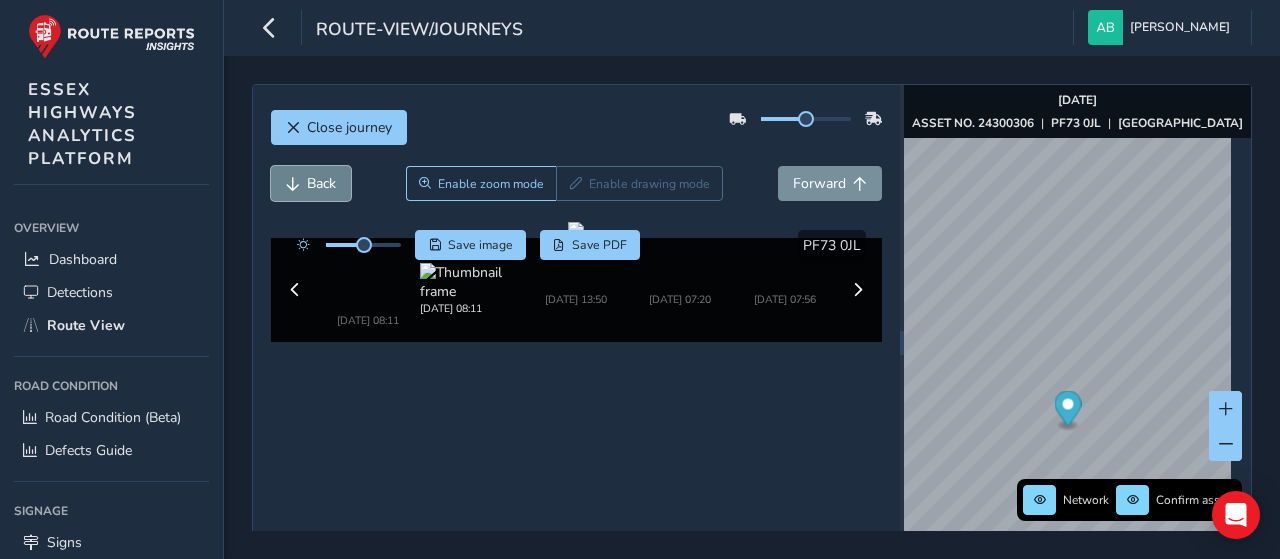 click on "Back" at bounding box center [321, 183] 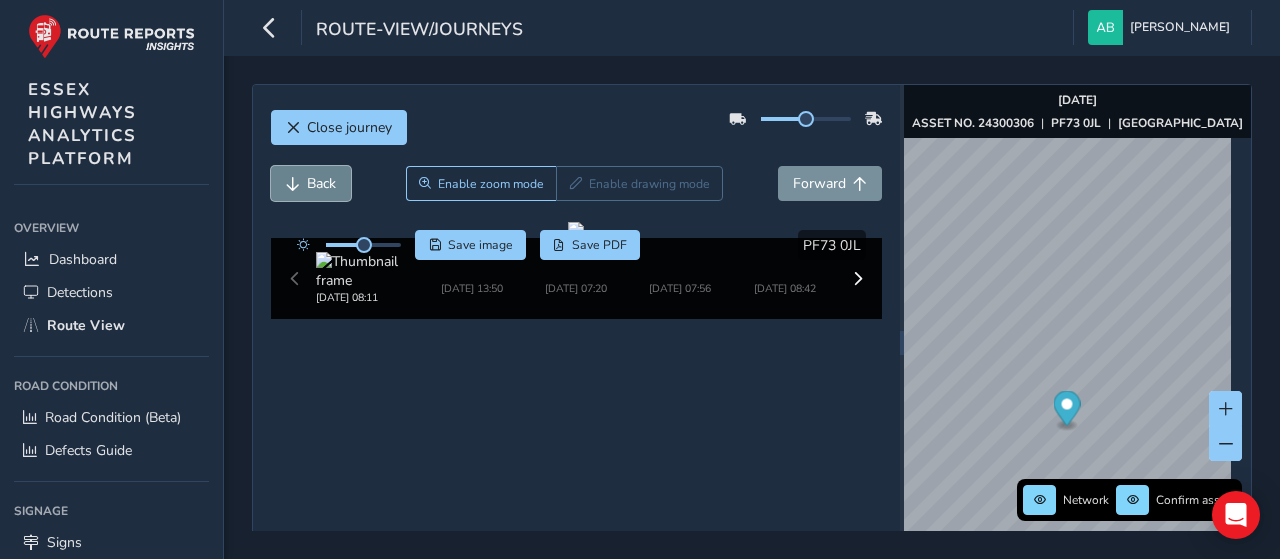 click on "Back" at bounding box center (321, 183) 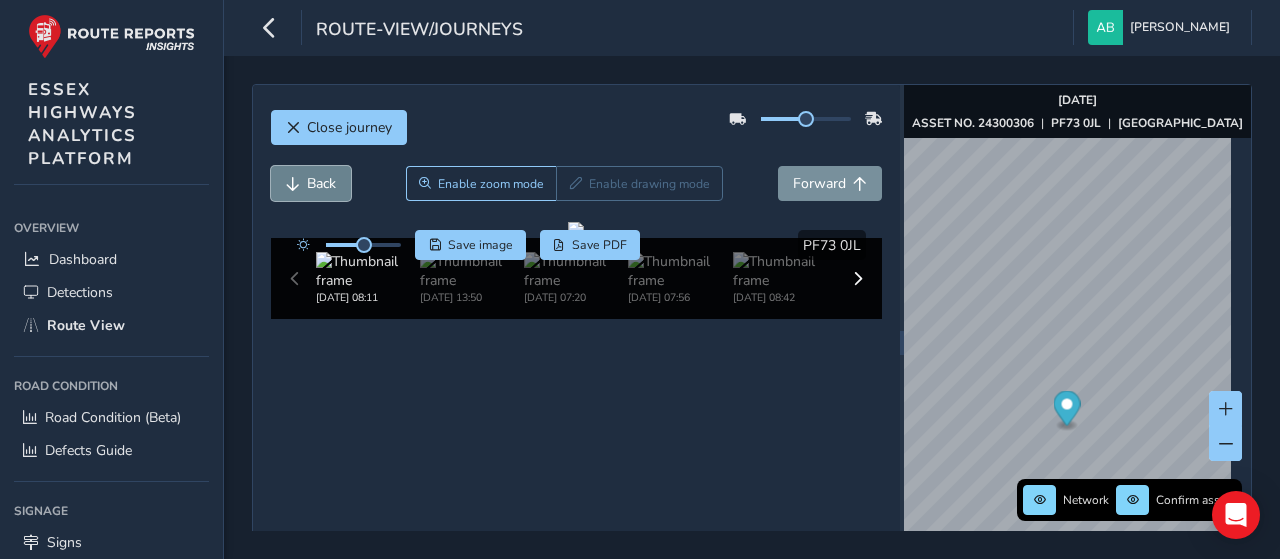 click on "Back" at bounding box center [311, 183] 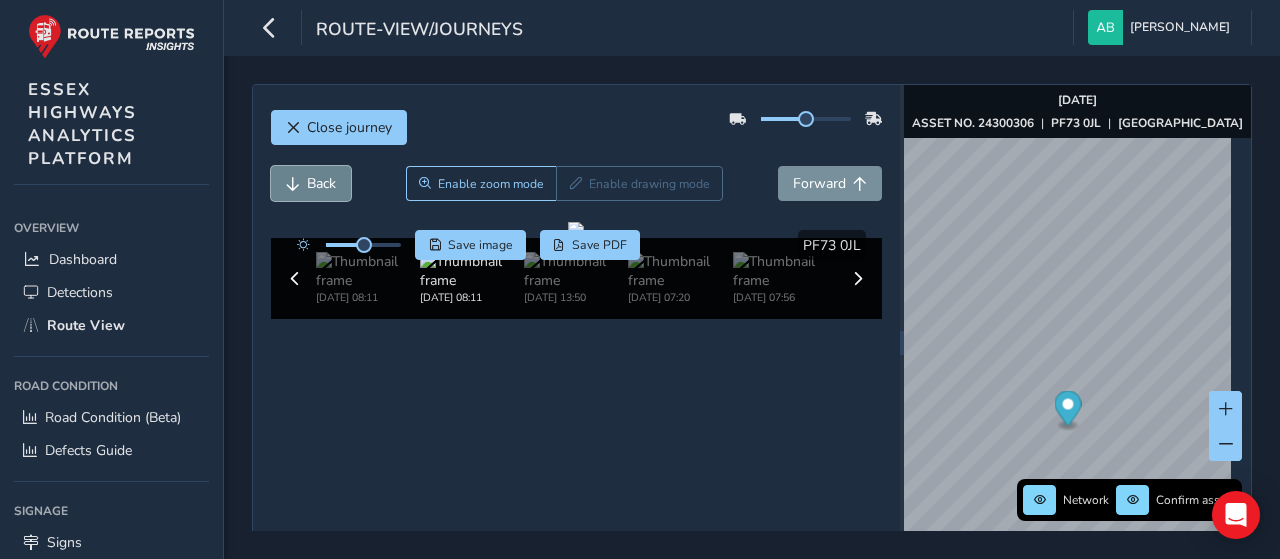 click on "Back" at bounding box center [311, 183] 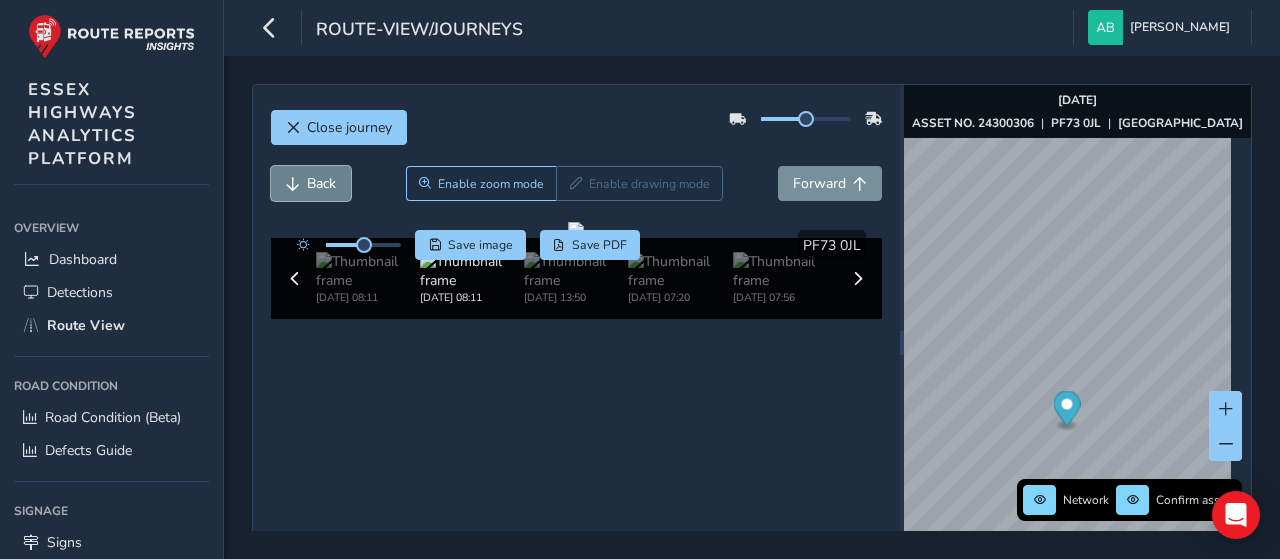 click on "Back" at bounding box center [311, 183] 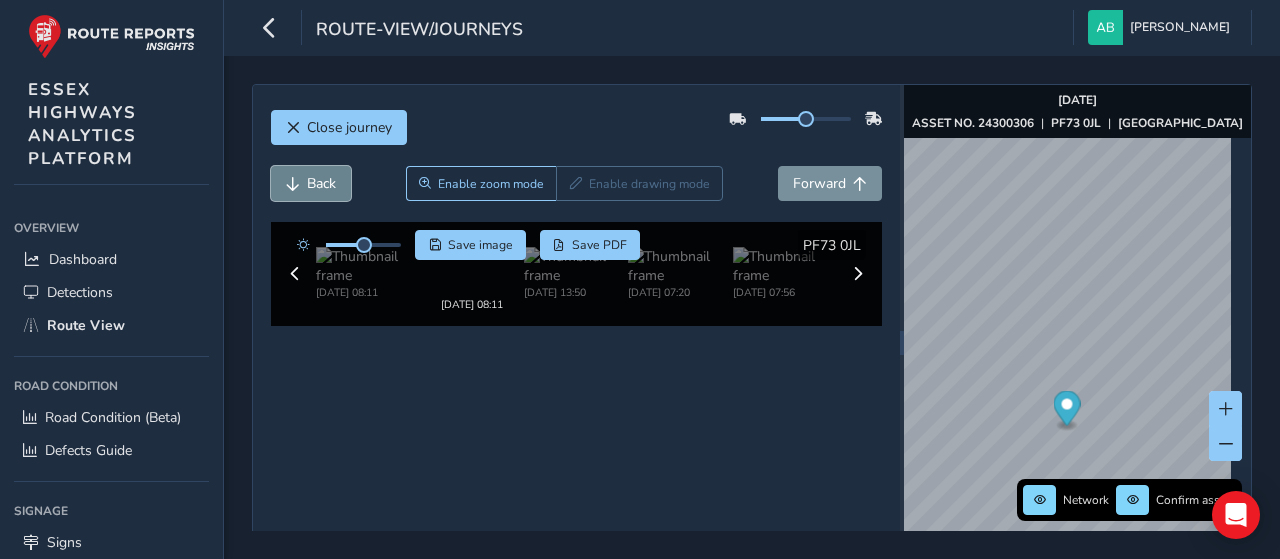 click on "Back" at bounding box center [311, 183] 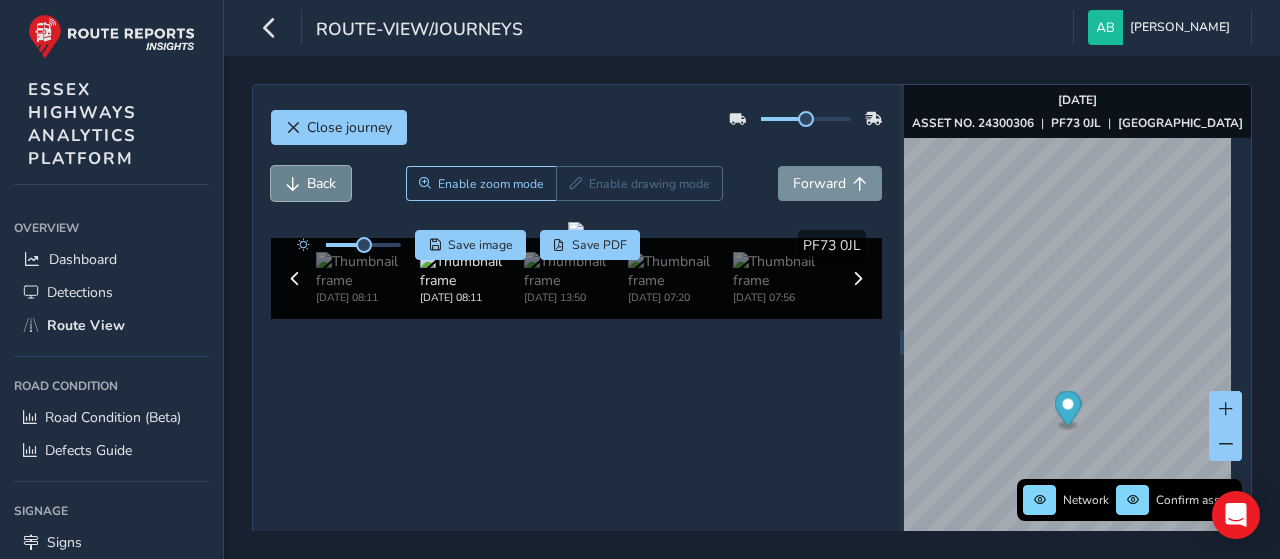 click on "Back" at bounding box center [311, 183] 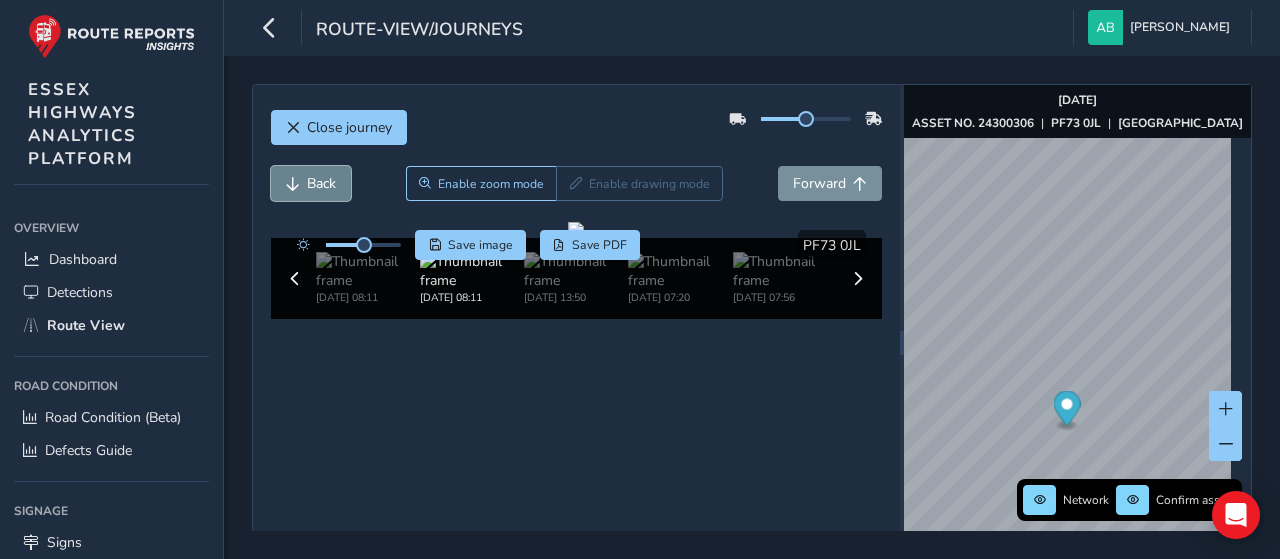 click on "Back" at bounding box center (311, 183) 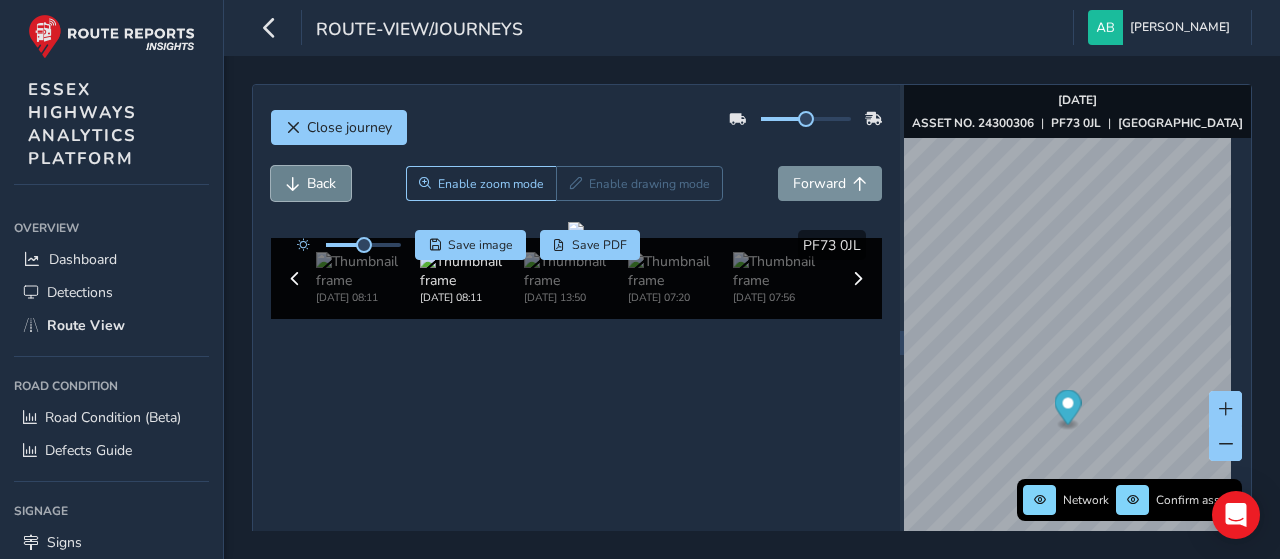 click on "Back" at bounding box center (311, 183) 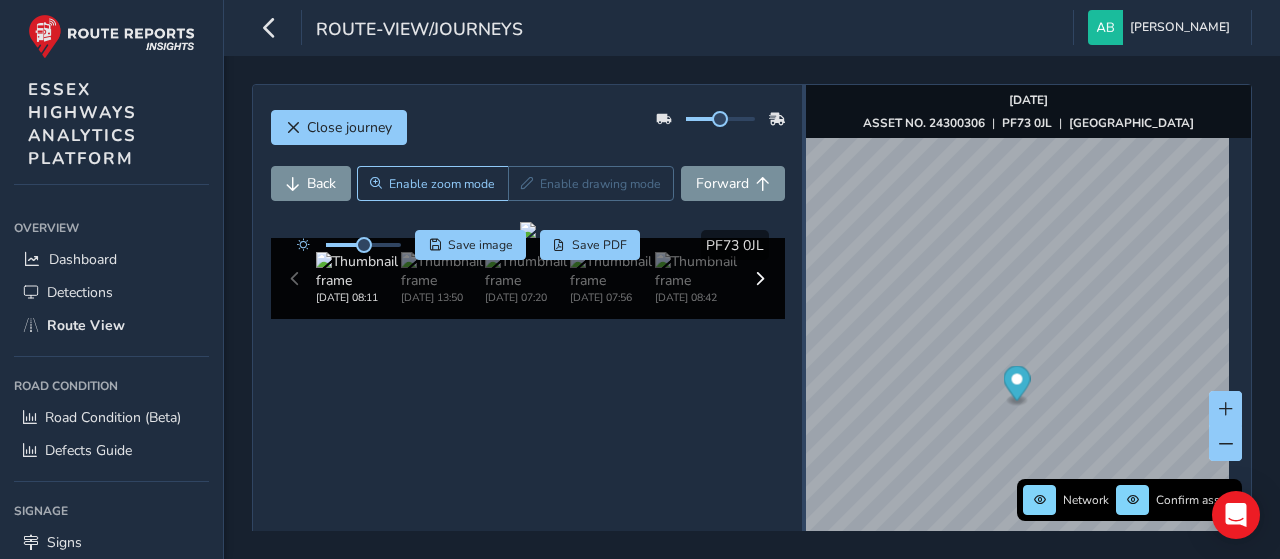 drag, startPoint x: 892, startPoint y: 312, endPoint x: 796, endPoint y: 375, distance: 114.82596 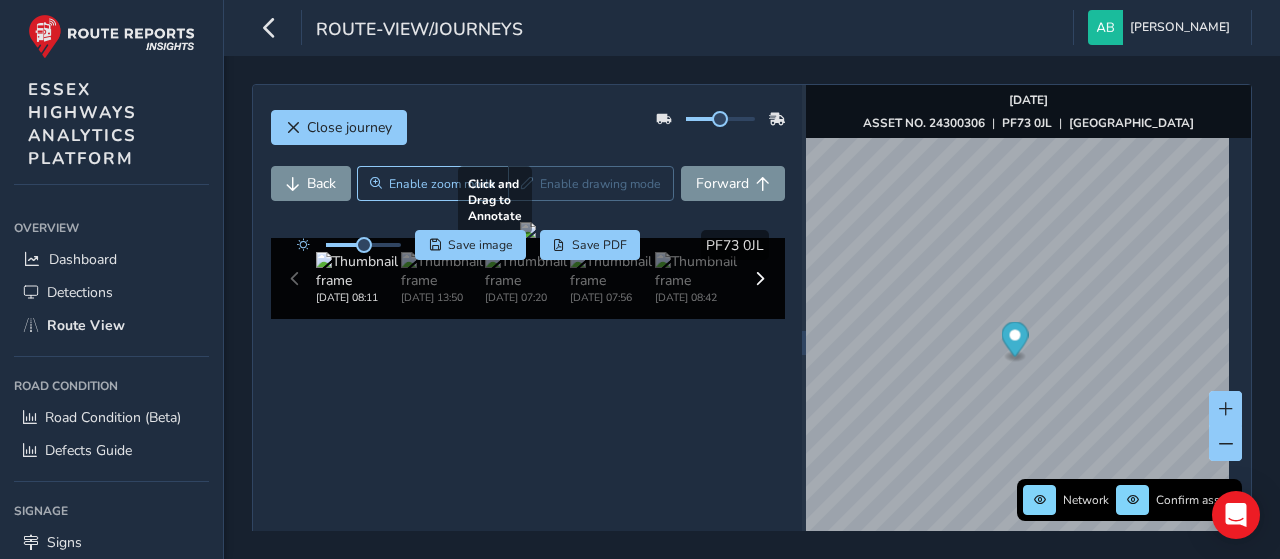 click at bounding box center (528, 230) 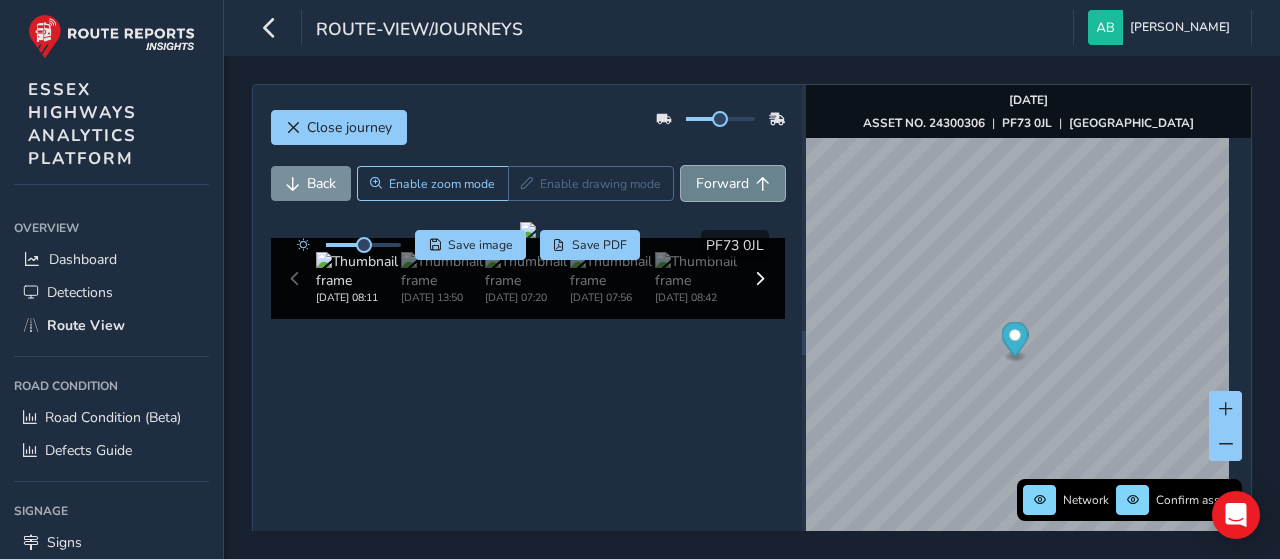 click on "Forward" at bounding box center [722, 183] 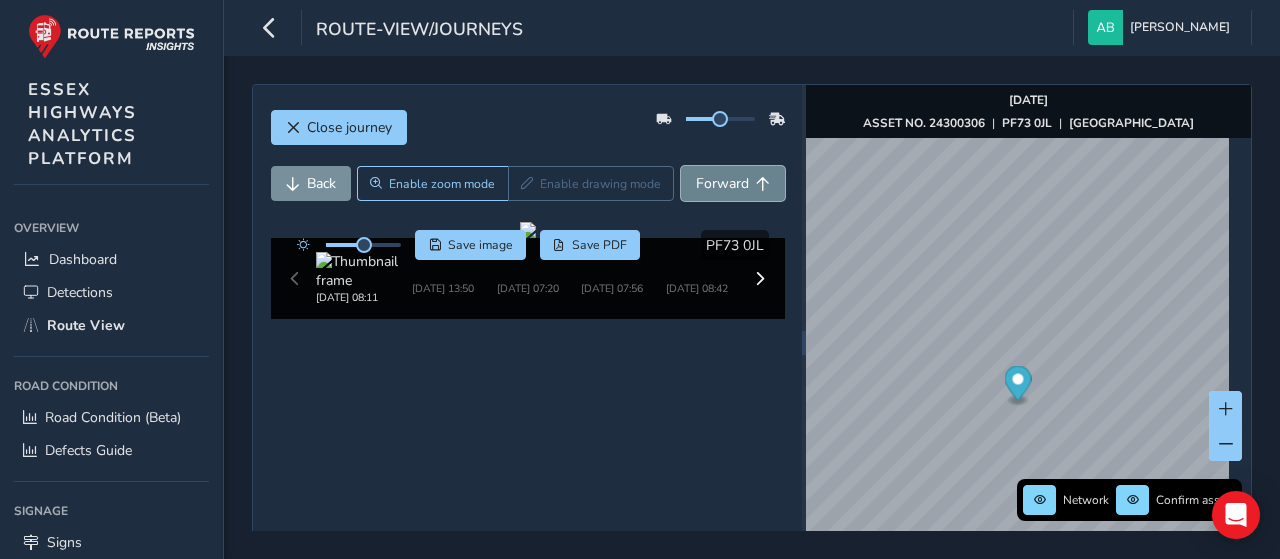 click on "Forward" at bounding box center [722, 183] 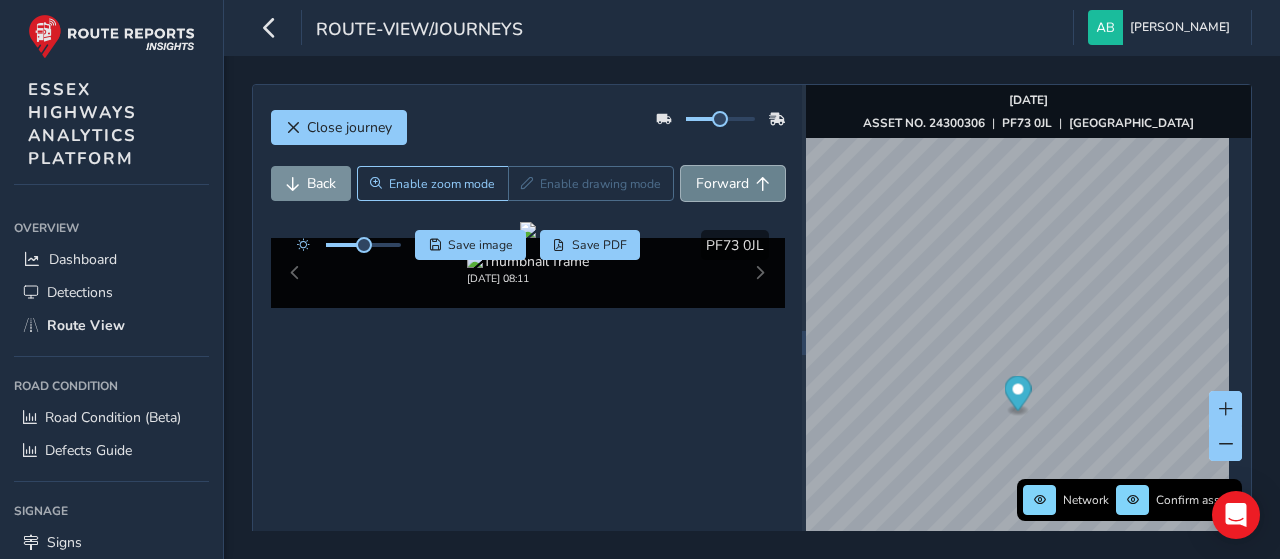 click on "Forward" at bounding box center (722, 183) 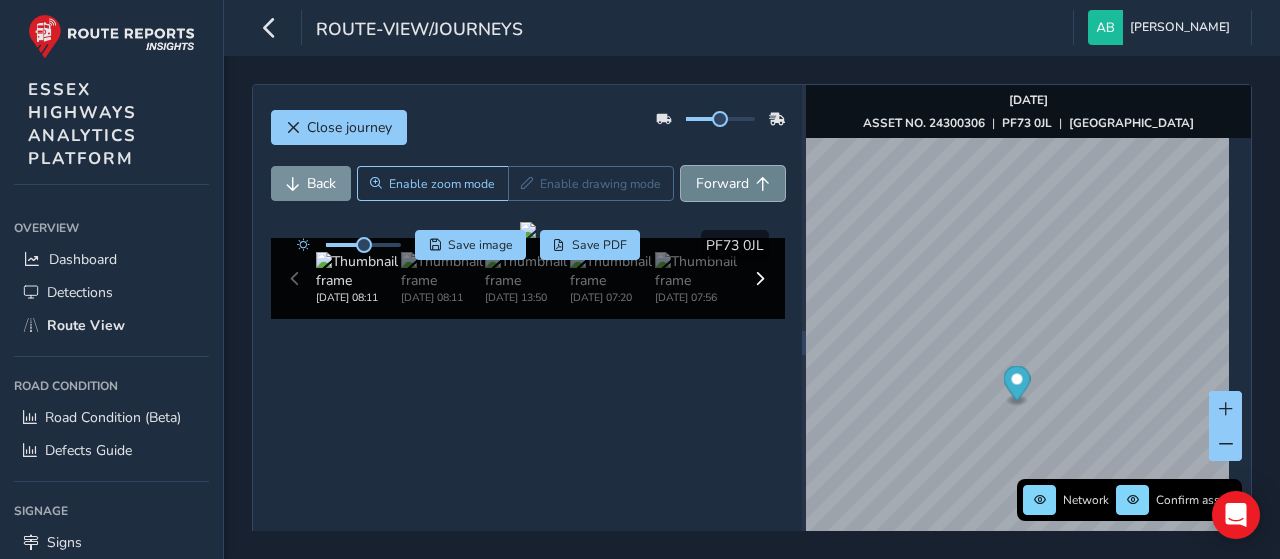 click on "Forward" at bounding box center (722, 183) 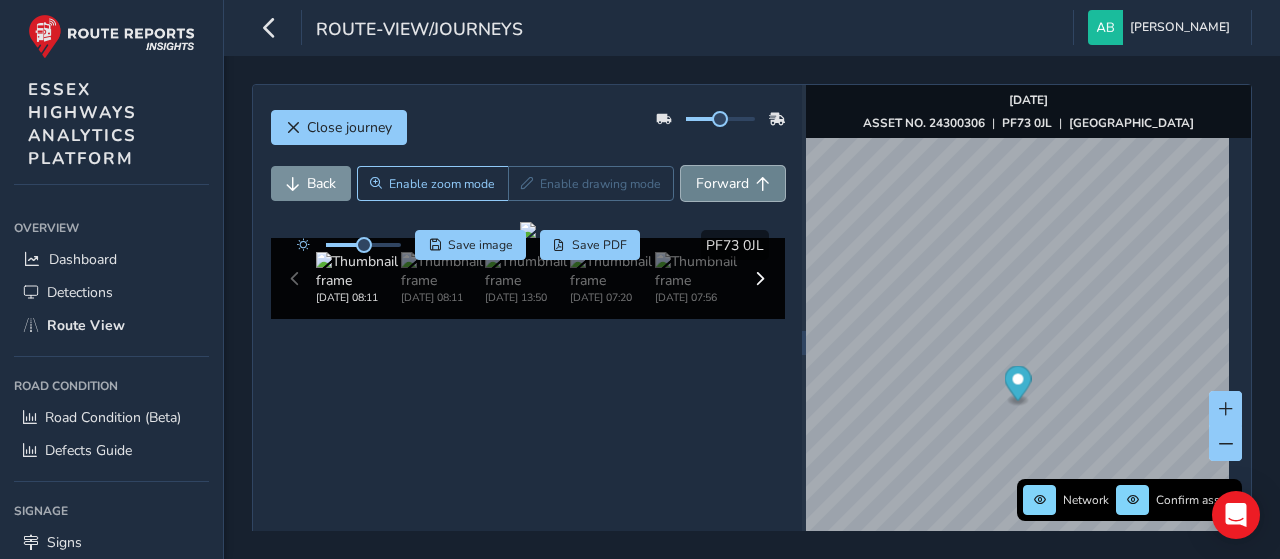 click on "Forward" at bounding box center (722, 183) 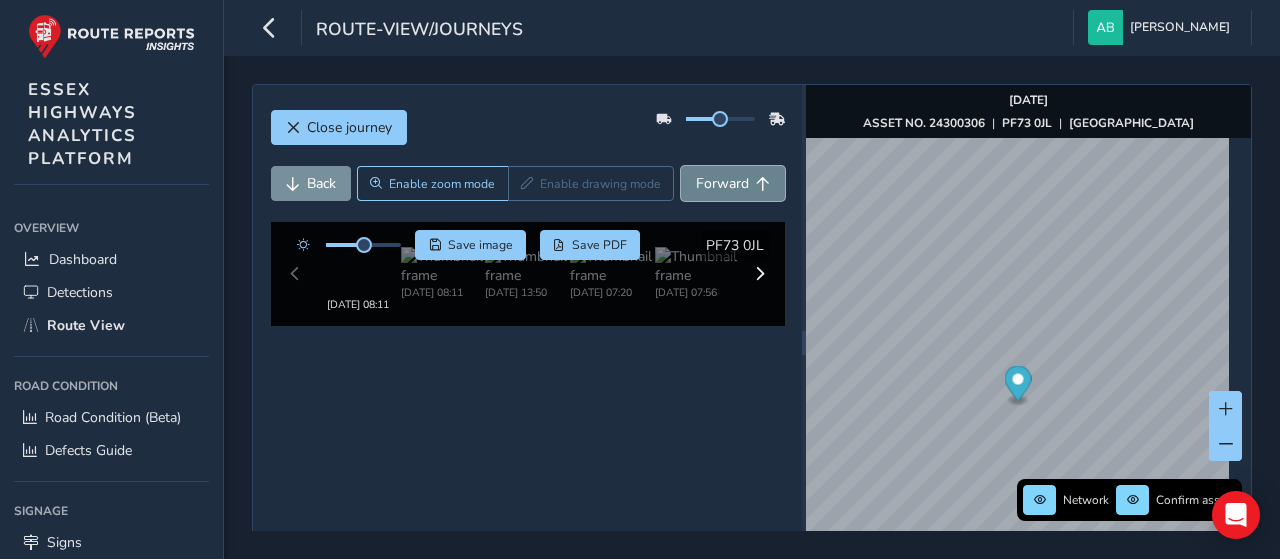 click on "Forward" at bounding box center (722, 183) 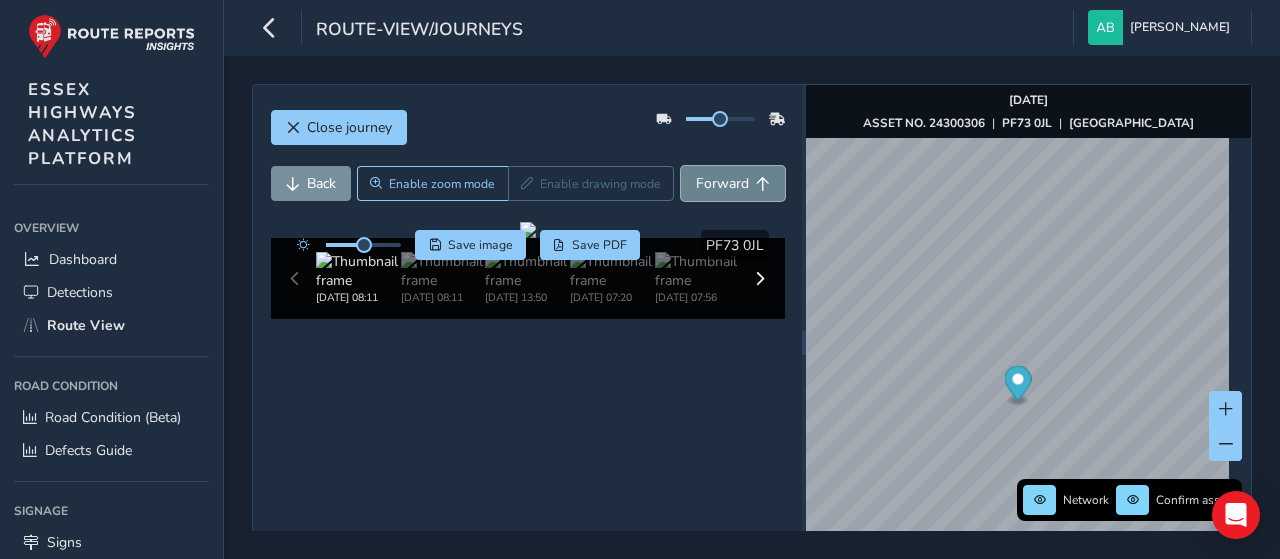 click on "Forward" at bounding box center [722, 183] 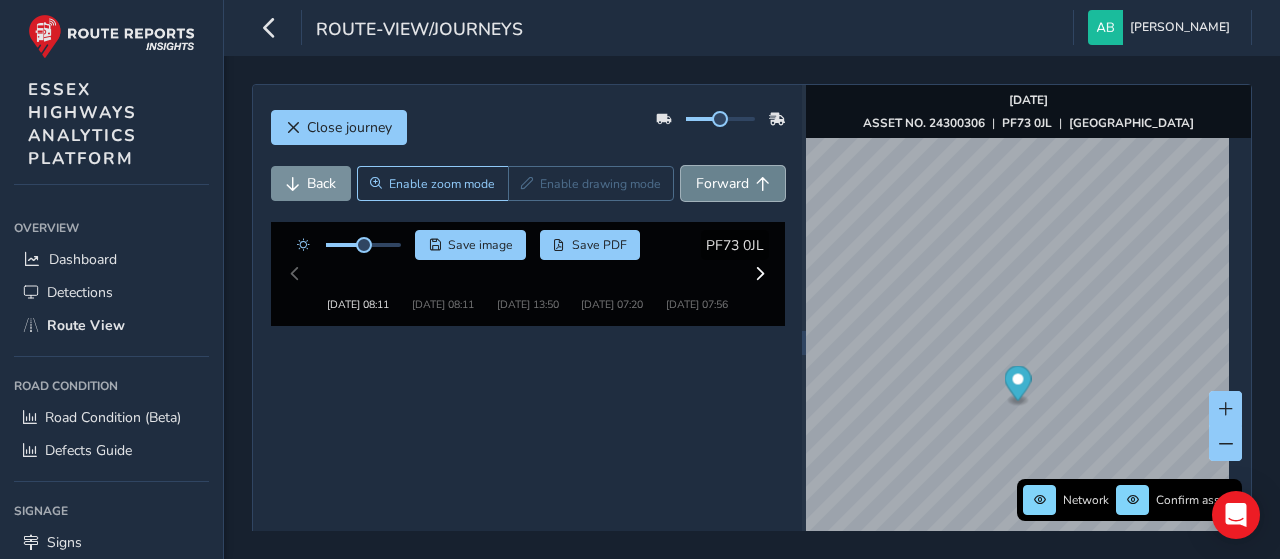 click on "Forward" at bounding box center (722, 183) 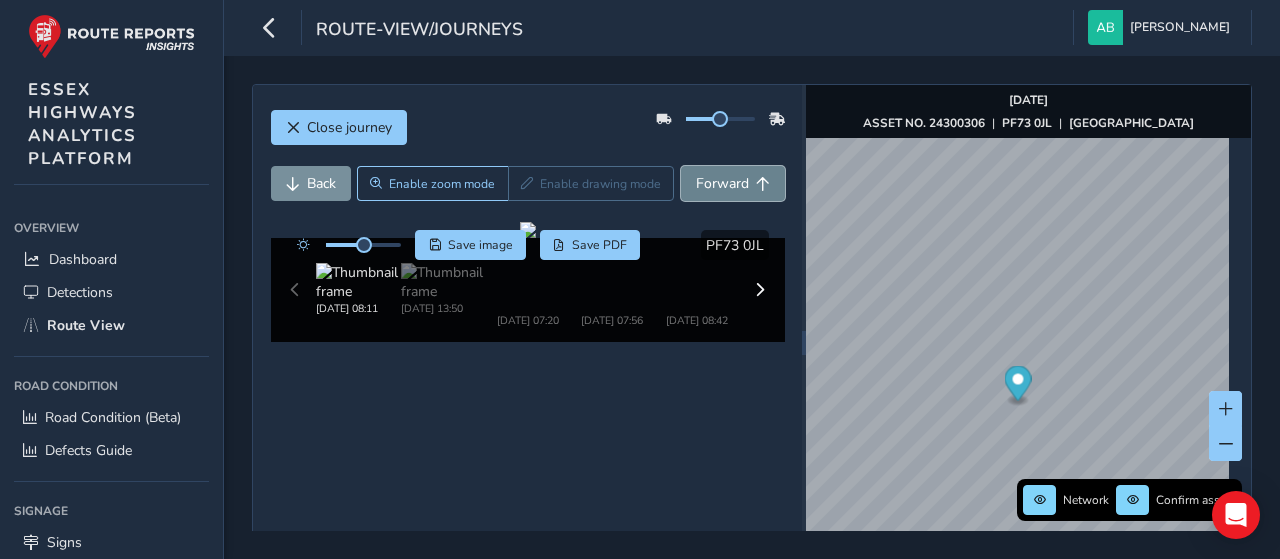 click on "Forward" at bounding box center (722, 183) 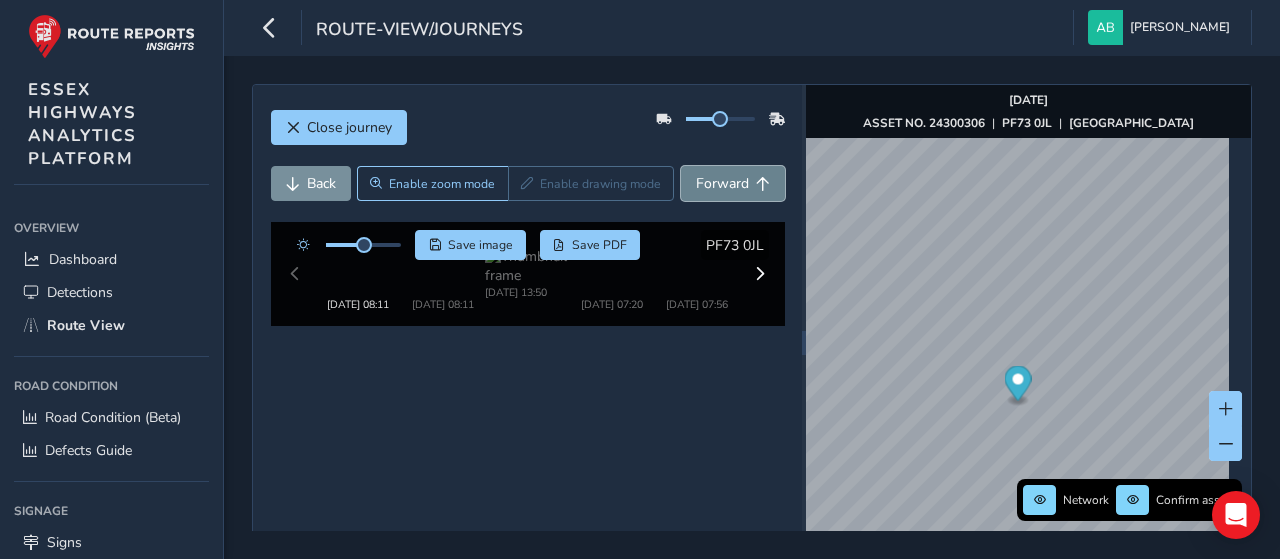 click on "Forward" at bounding box center (722, 183) 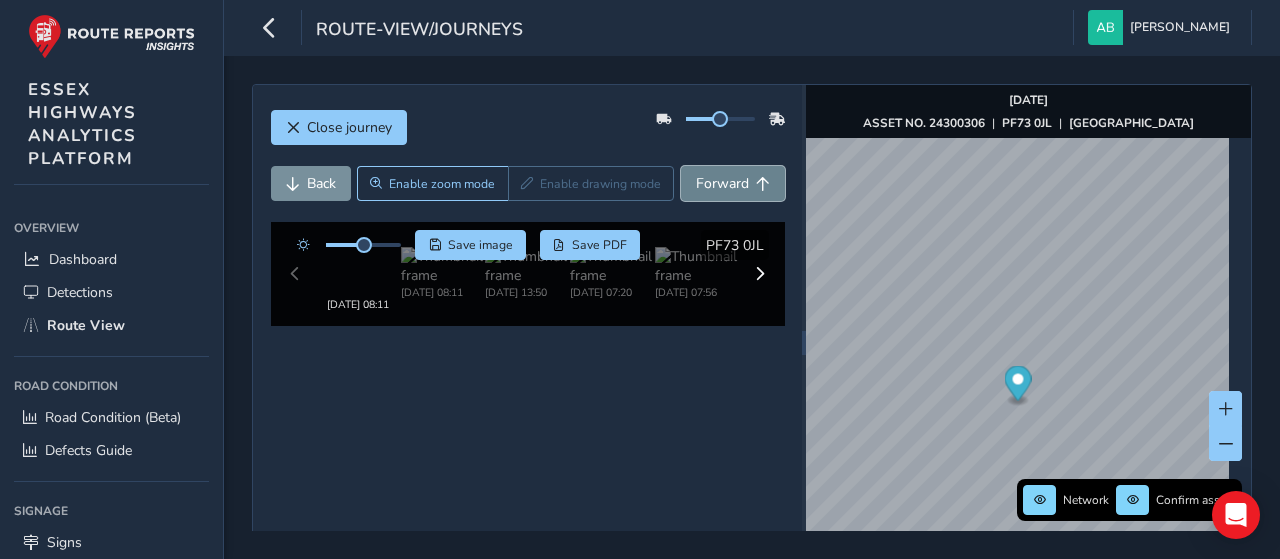 click on "Forward" at bounding box center (722, 183) 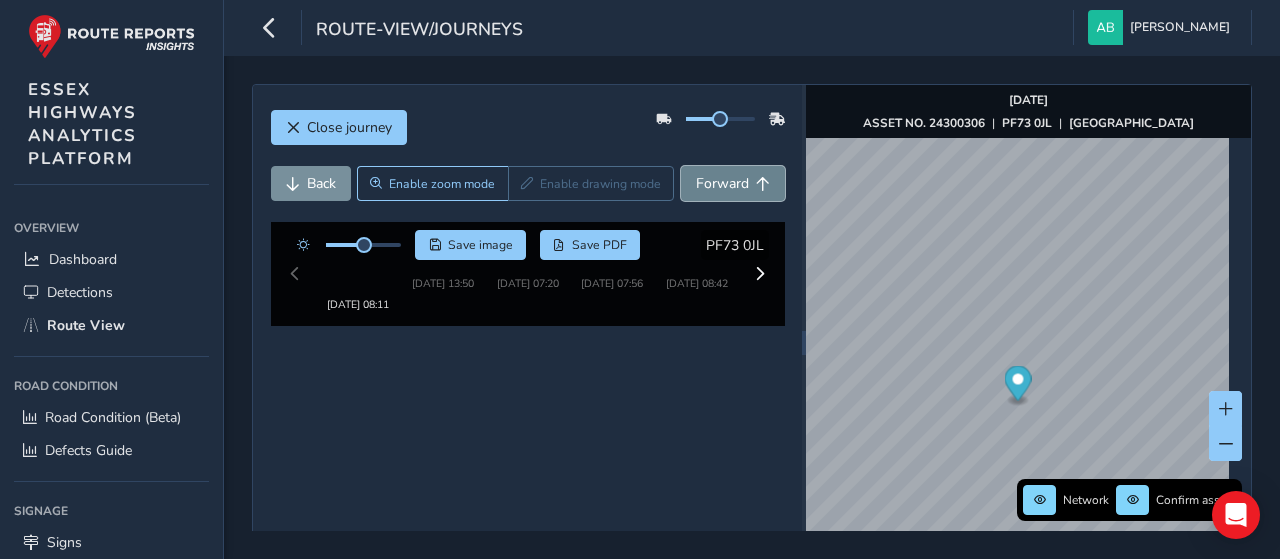 click on "Forward" at bounding box center (722, 183) 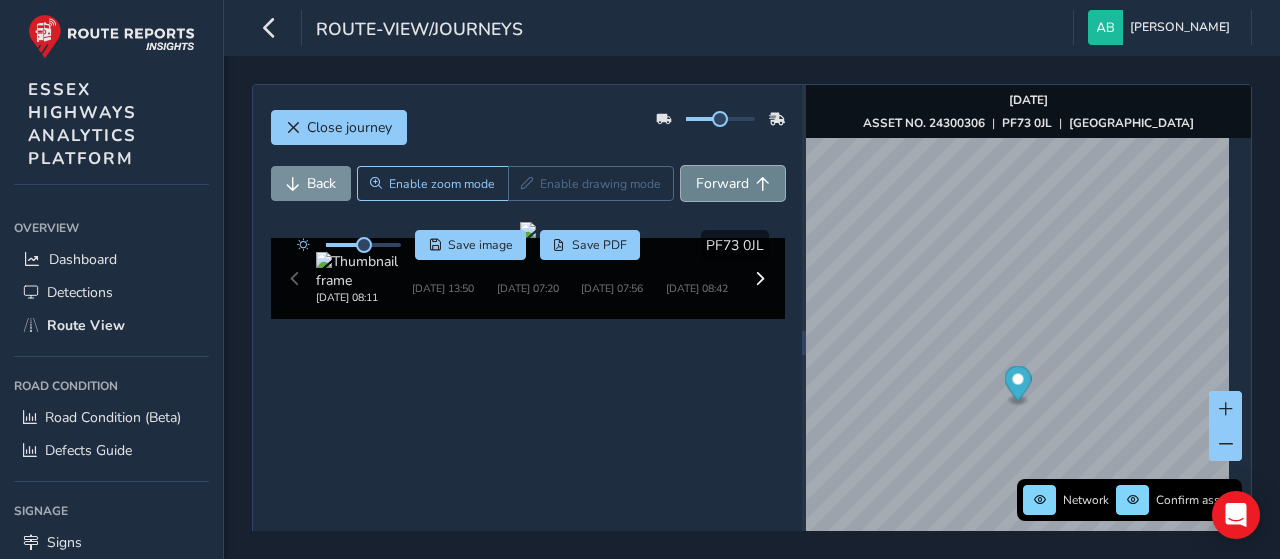 click on "Forward" at bounding box center (722, 183) 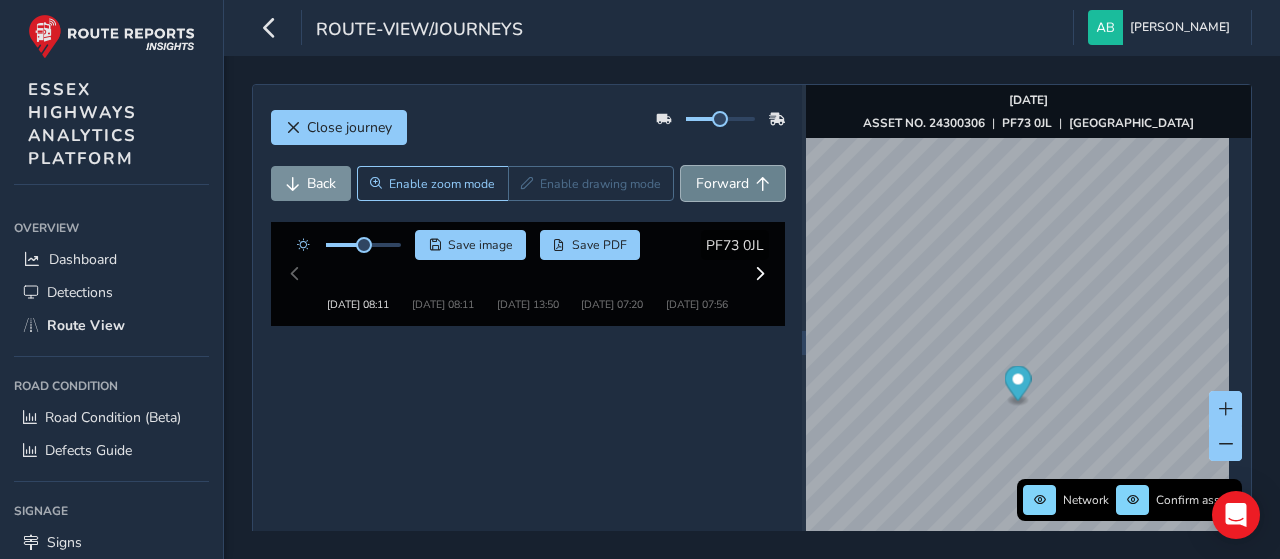 click on "Forward" at bounding box center (722, 183) 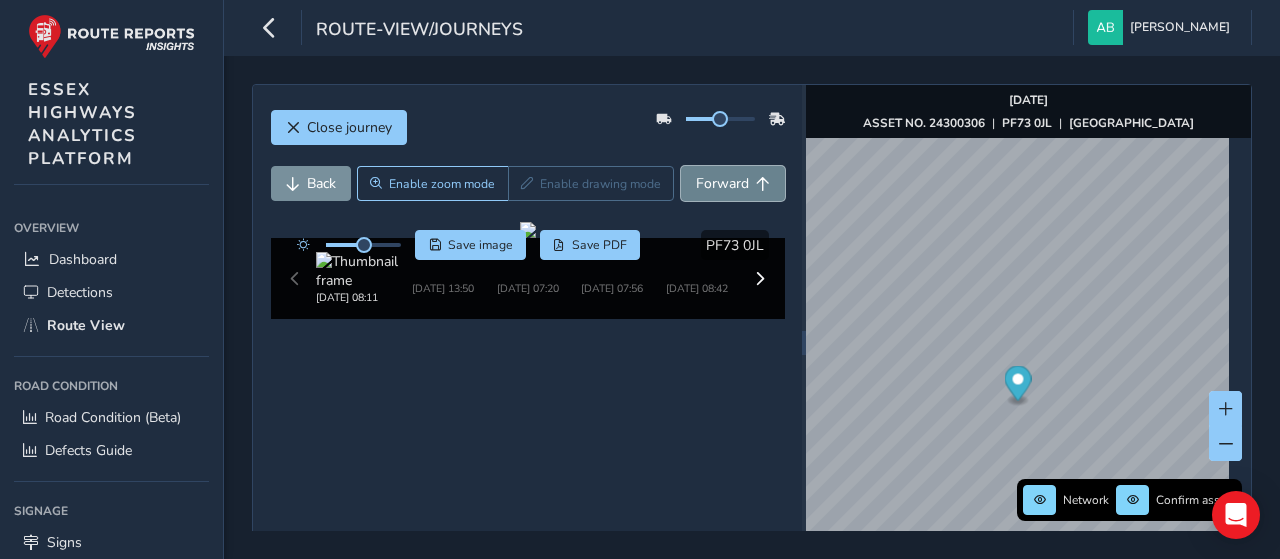 click on "Forward" at bounding box center (722, 183) 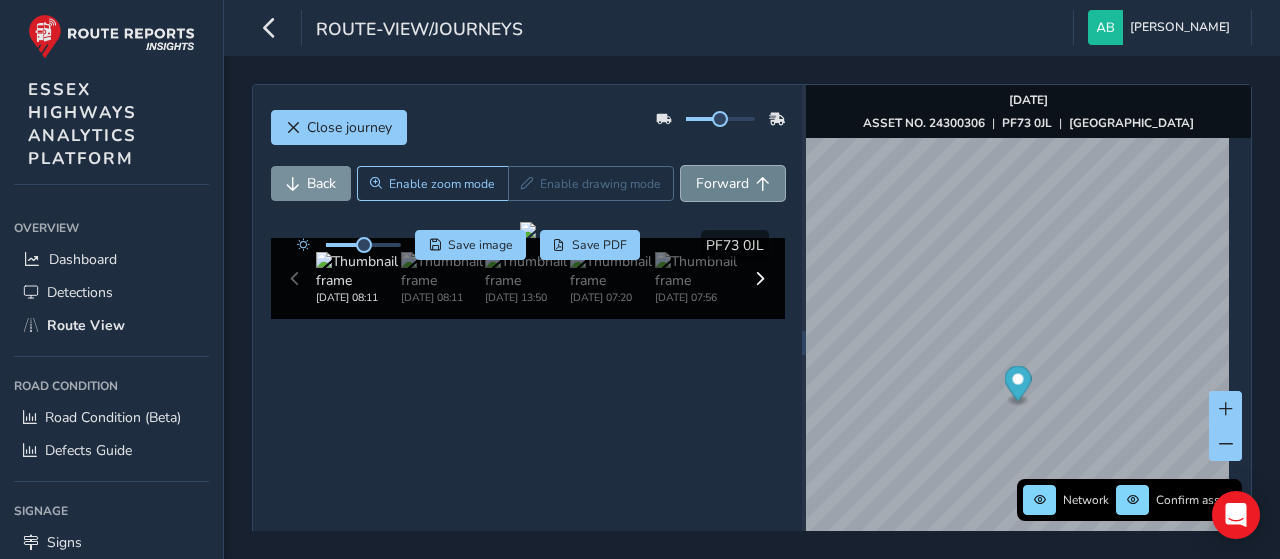 click on "Forward" at bounding box center (722, 183) 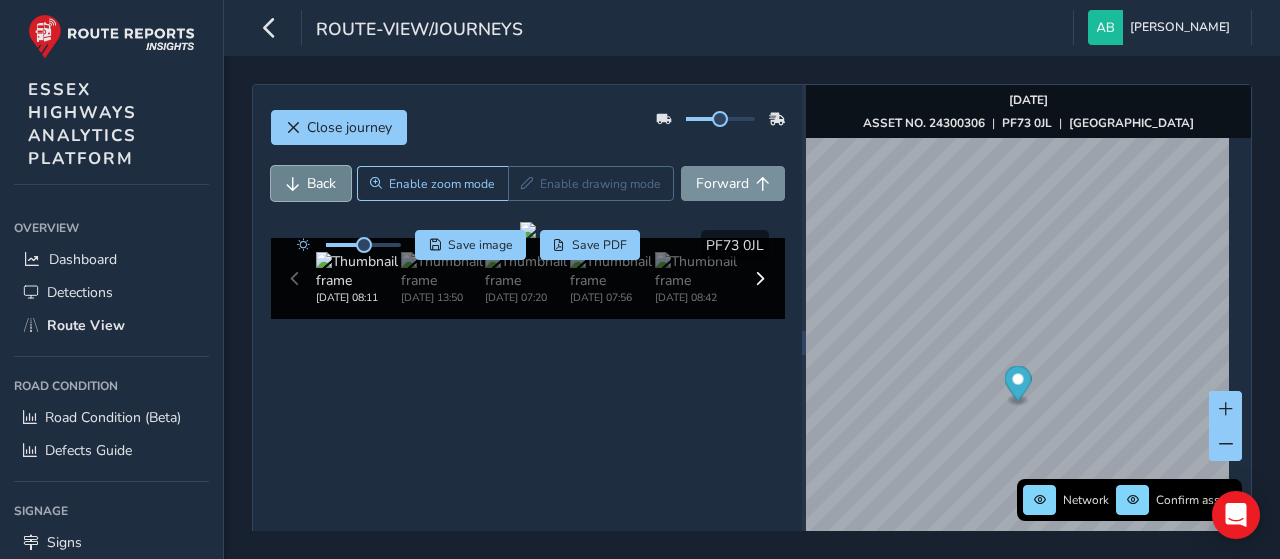 click on "Back" at bounding box center (321, 183) 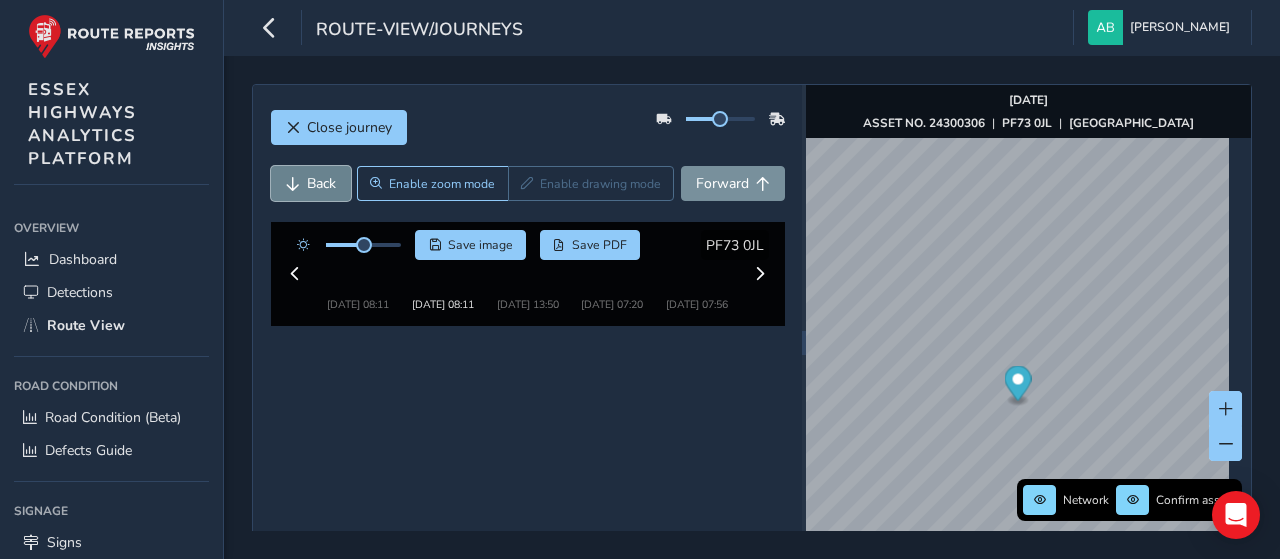 click on "Back" at bounding box center [321, 183] 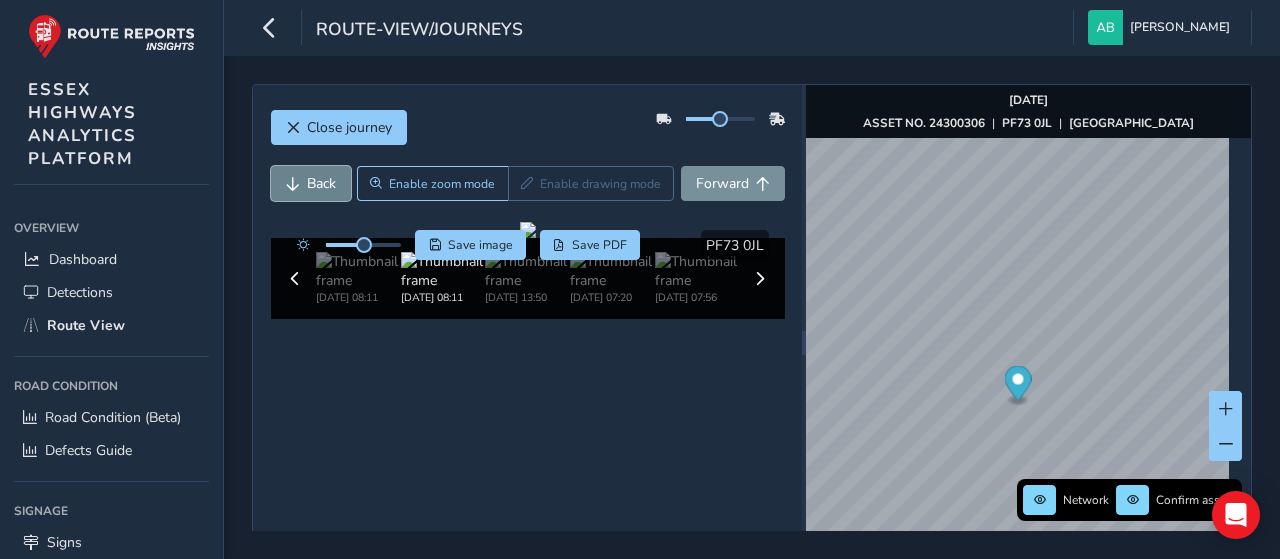 click on "Back" at bounding box center (321, 183) 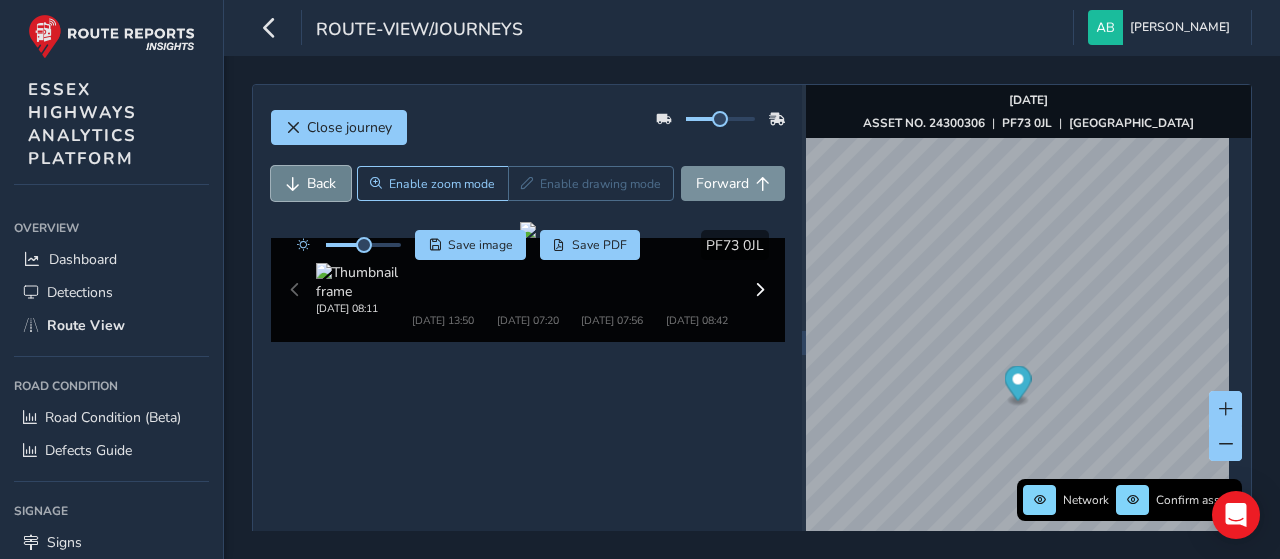 click on "Back" at bounding box center (321, 183) 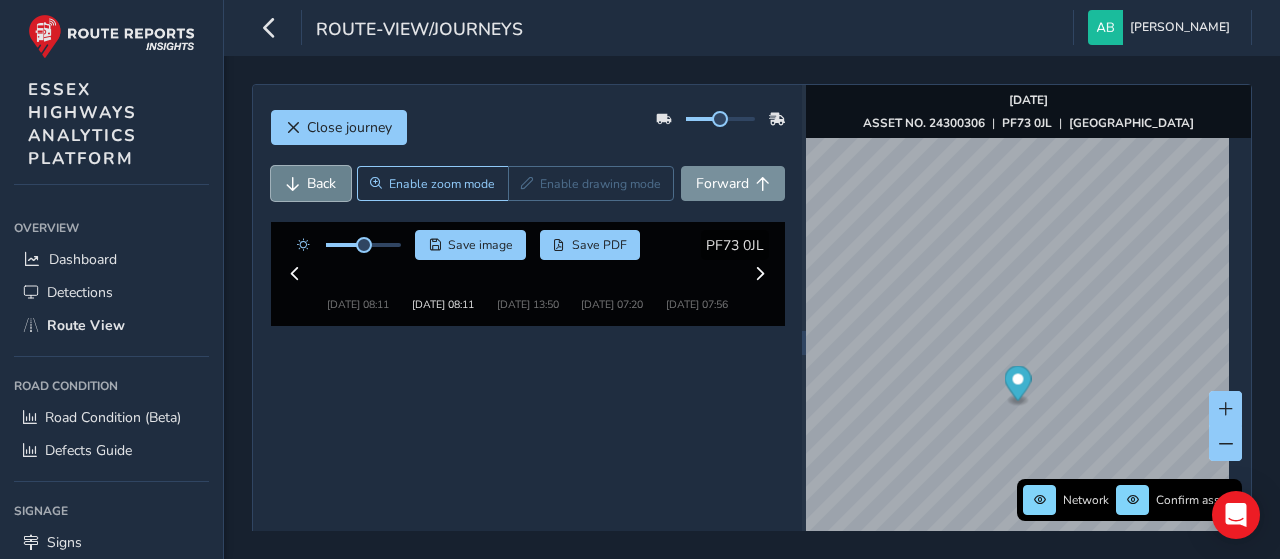 click on "Back" at bounding box center [321, 183] 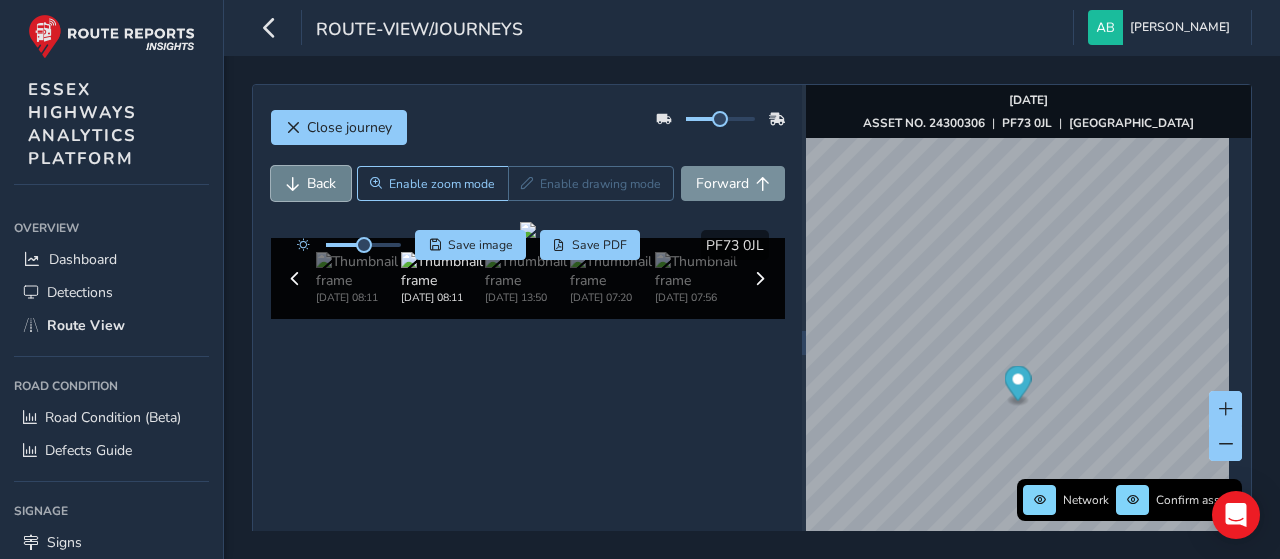 click on "Back" at bounding box center (321, 183) 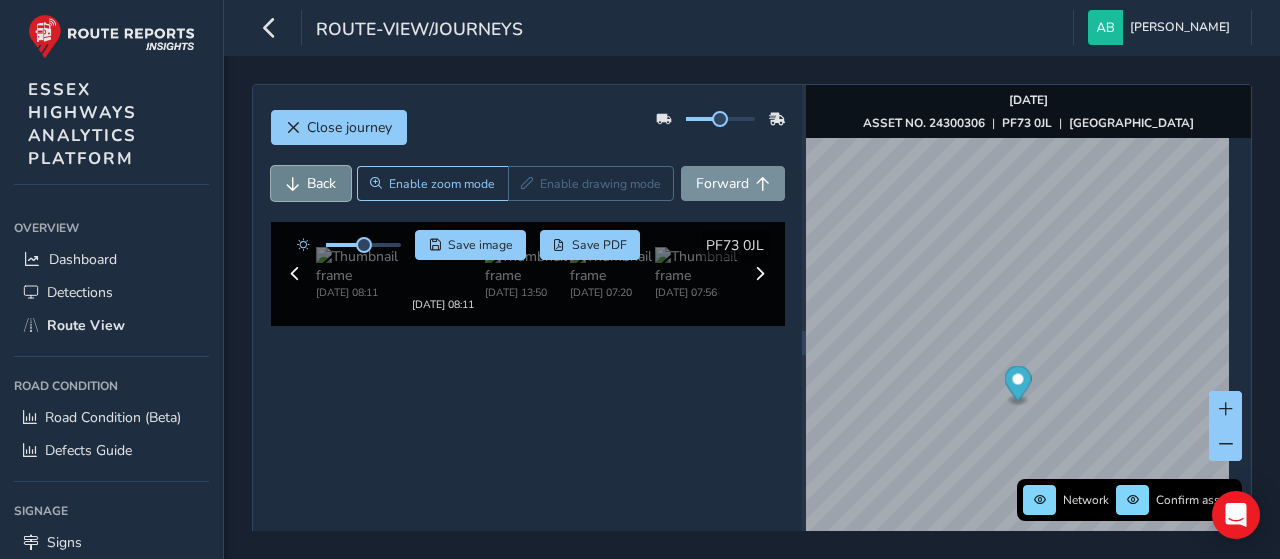 click on "Back" at bounding box center [321, 183] 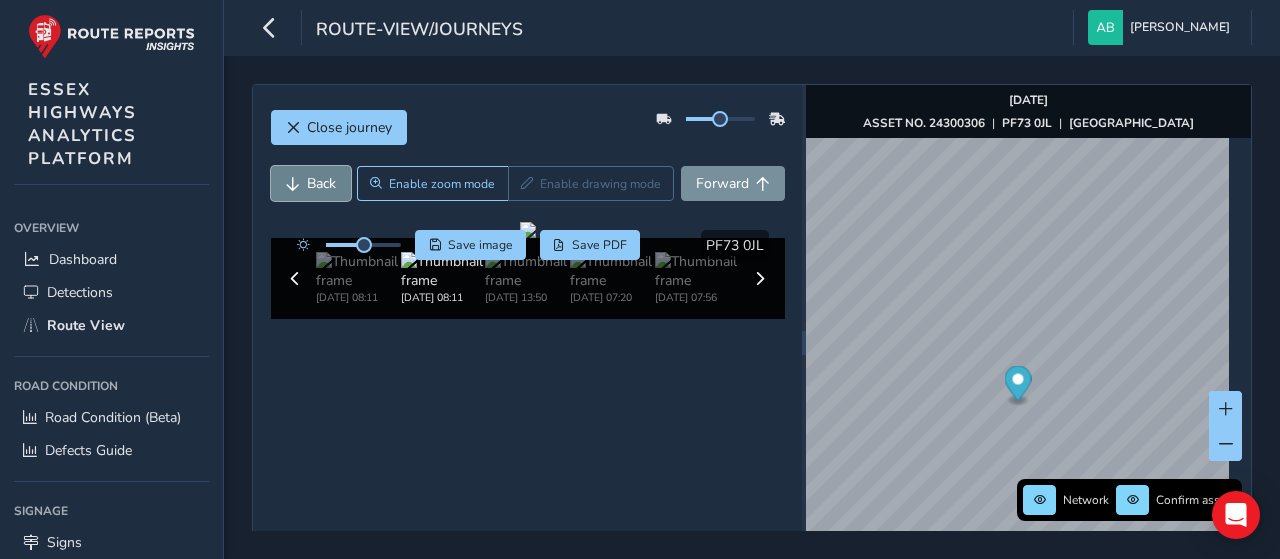 click on "Back" at bounding box center (321, 183) 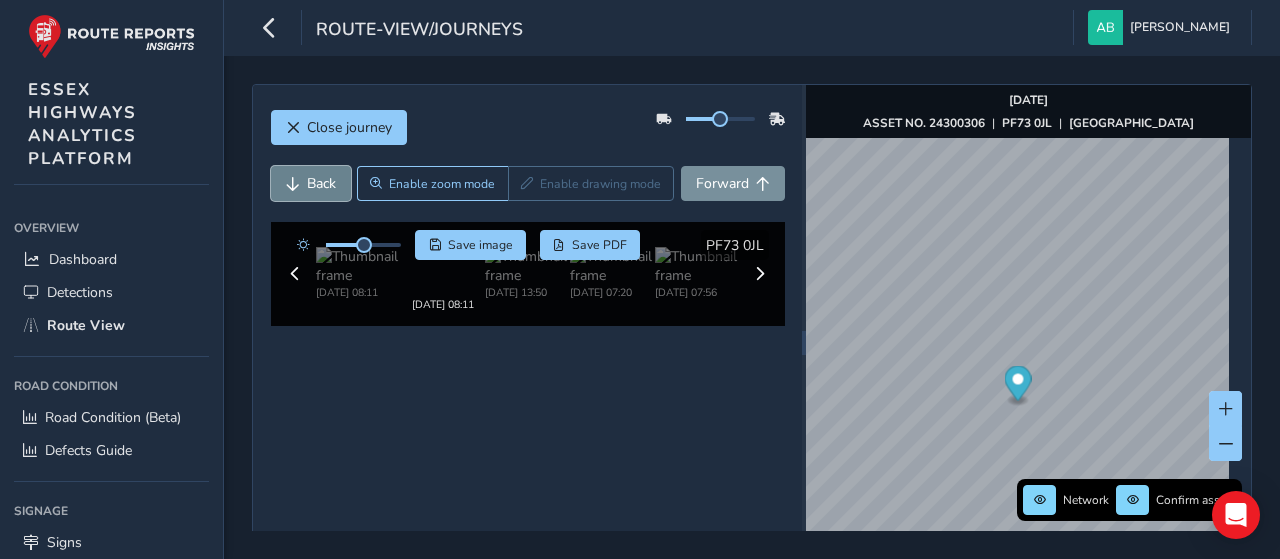 click on "Back" at bounding box center (321, 183) 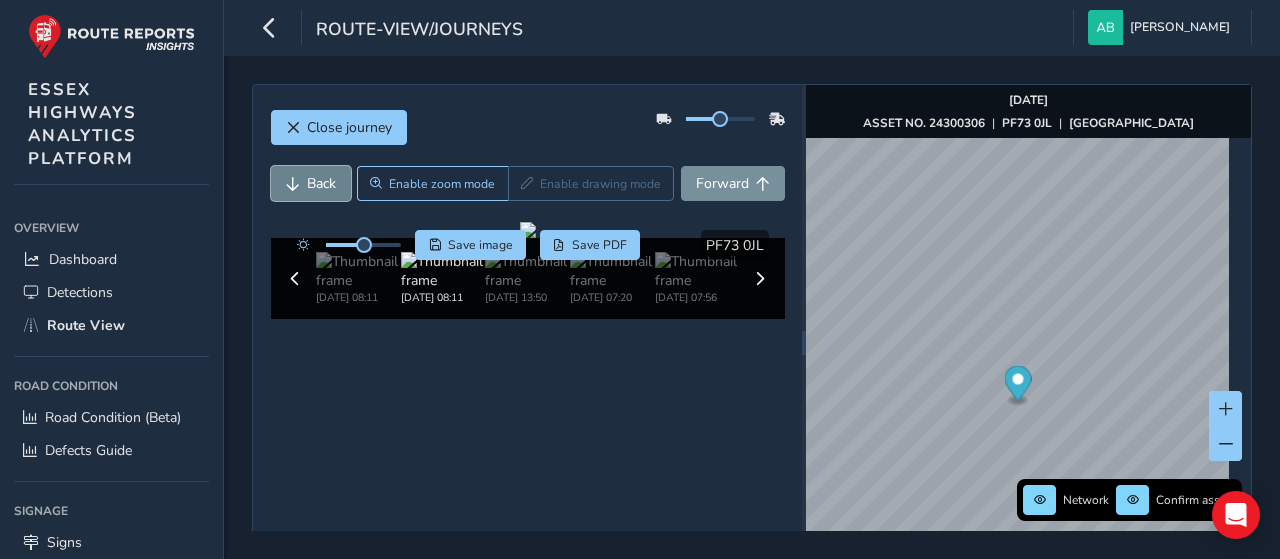 click on "Back" at bounding box center (321, 183) 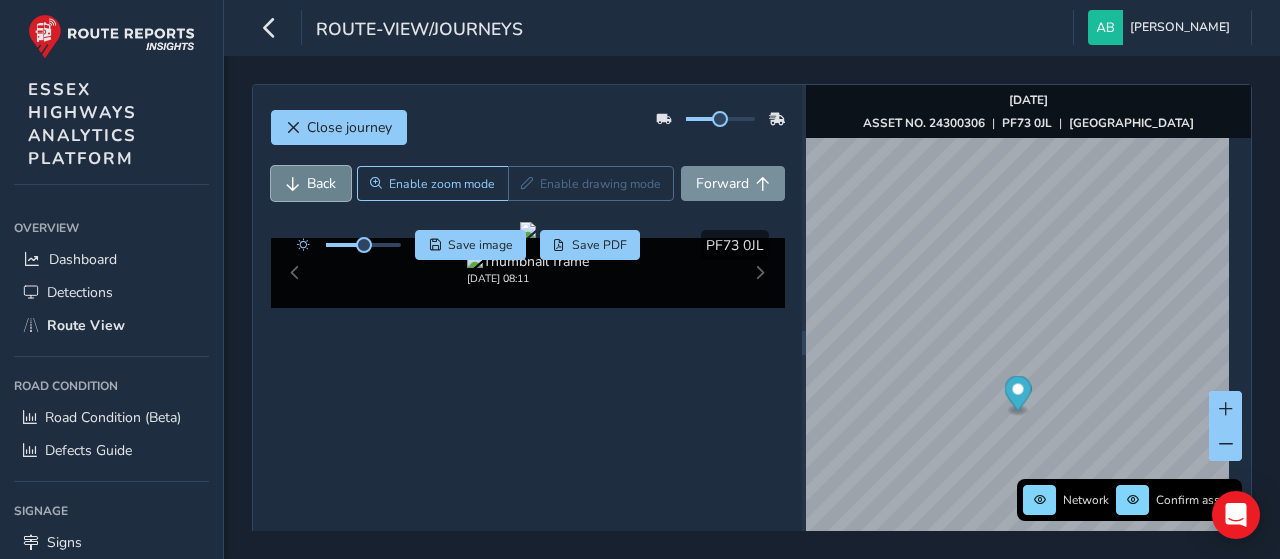 click on "Back" at bounding box center [321, 183] 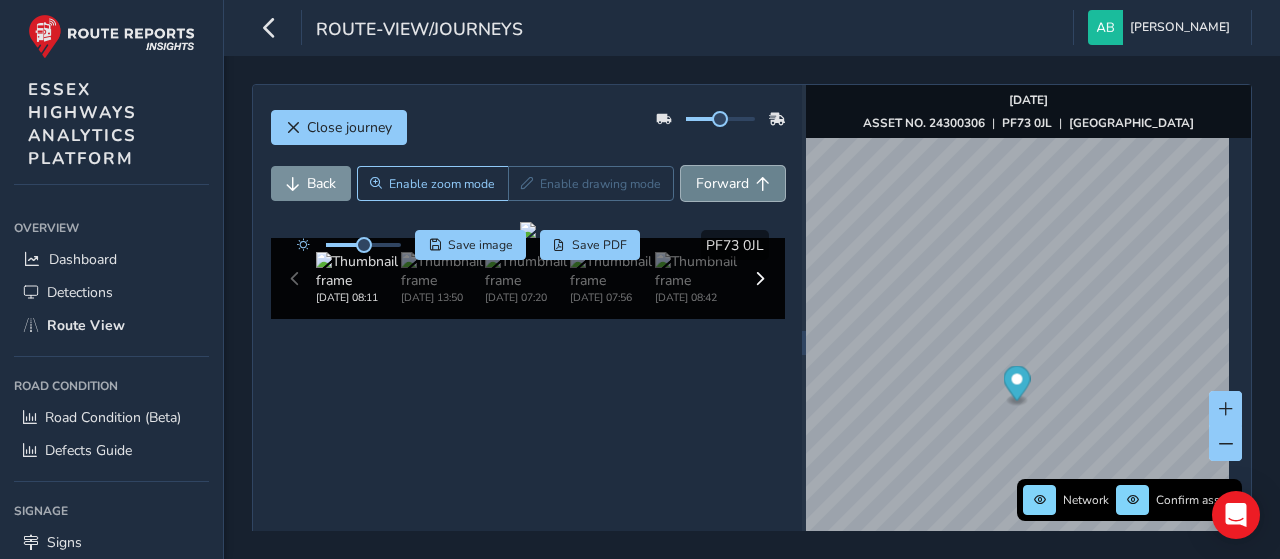 click on "Forward" at bounding box center [722, 183] 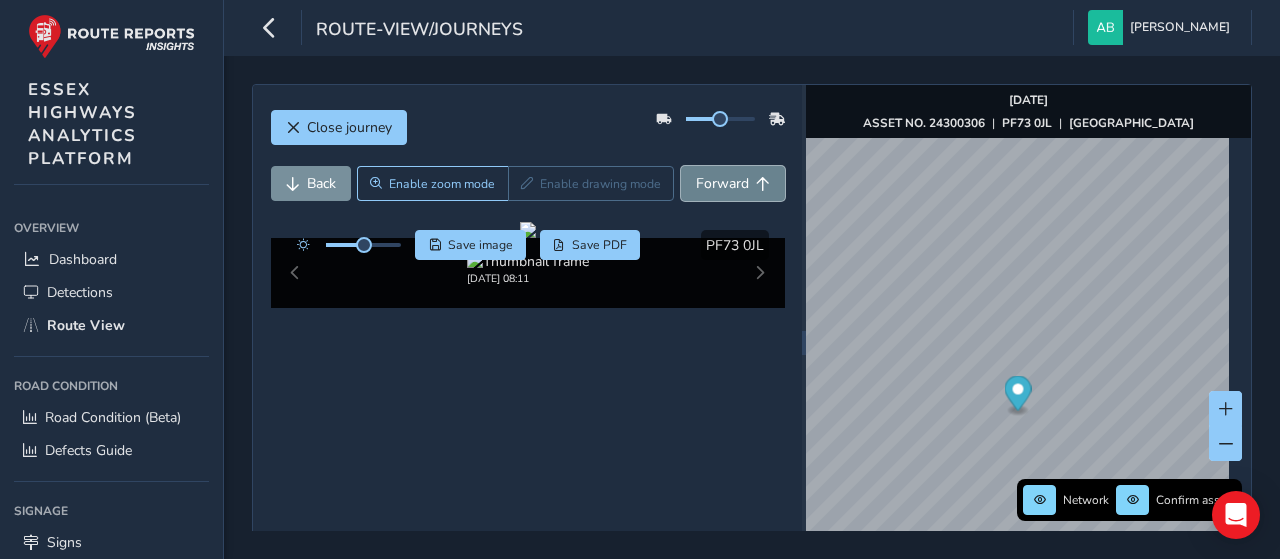 click on "Forward" at bounding box center (722, 183) 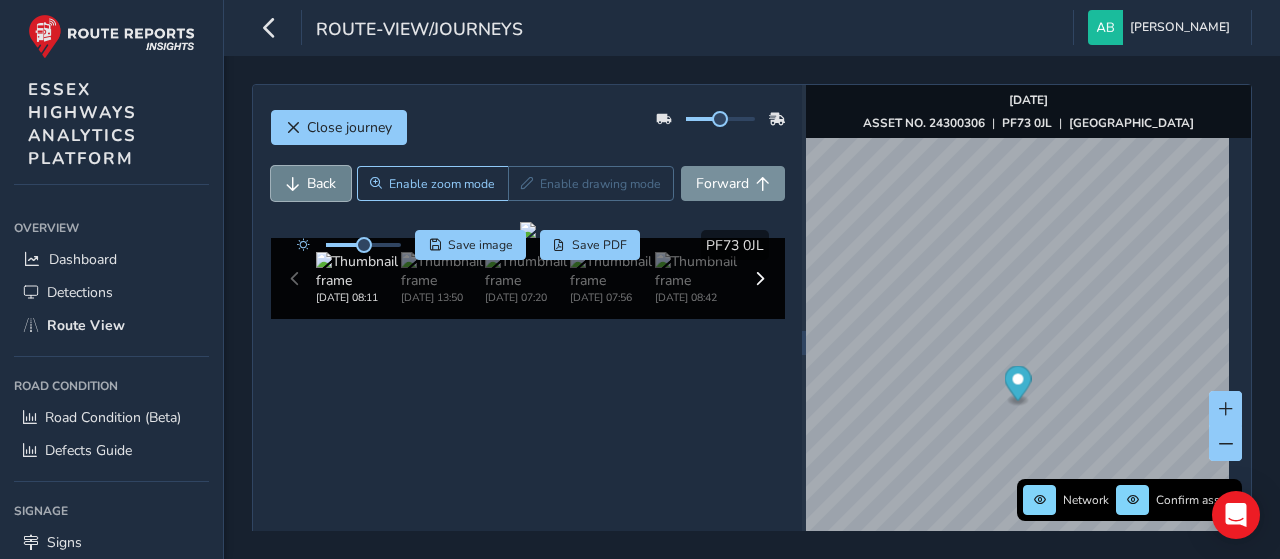 click at bounding box center [293, 184] 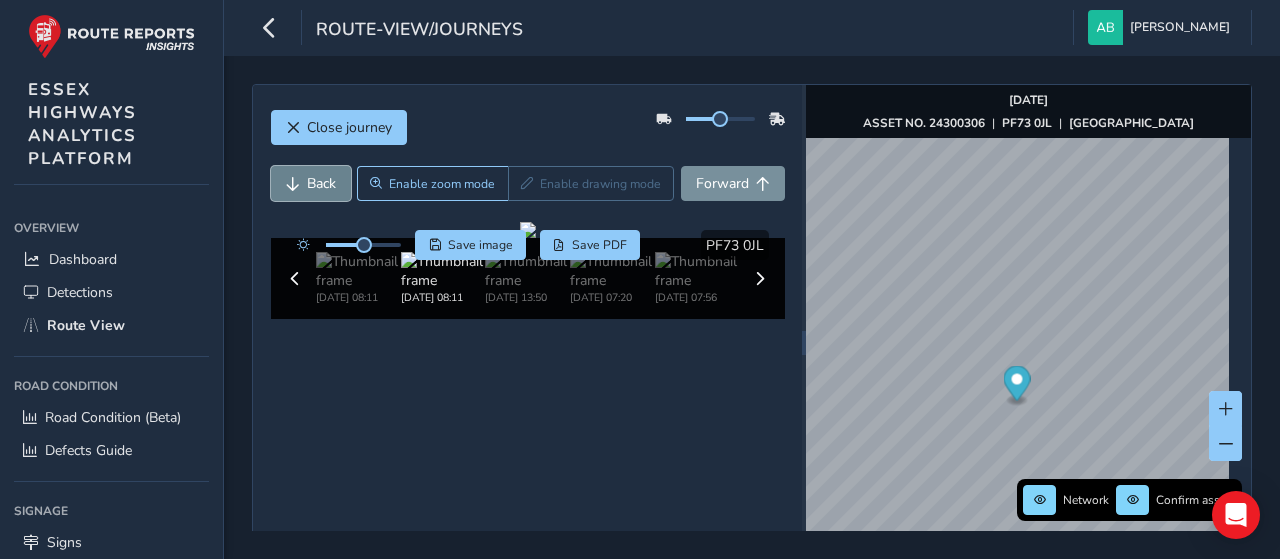 click at bounding box center (293, 184) 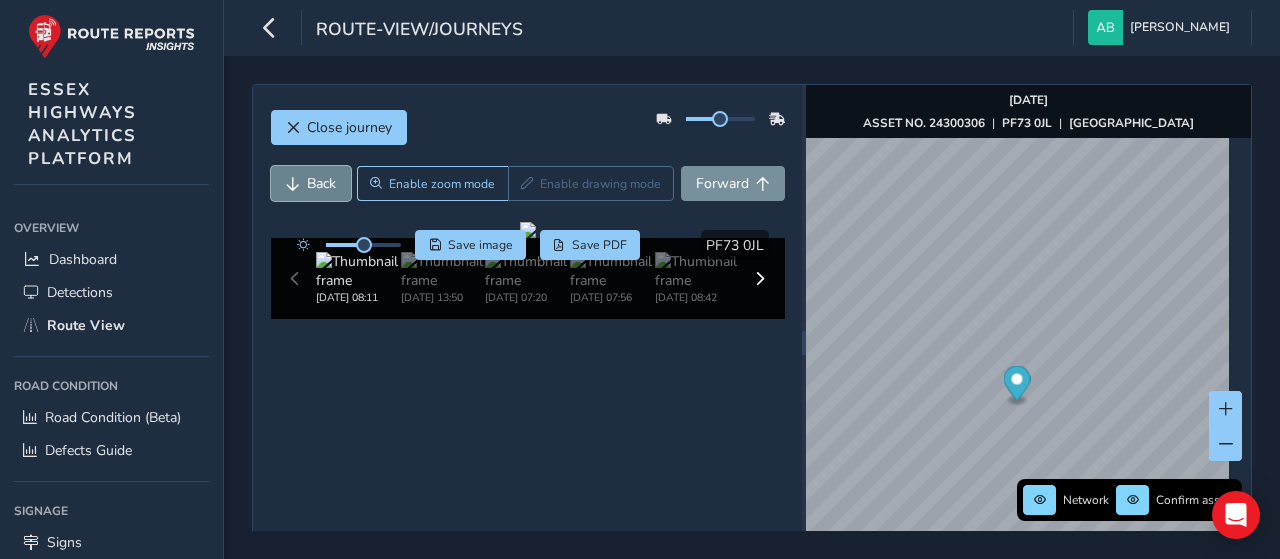 click at bounding box center (293, 184) 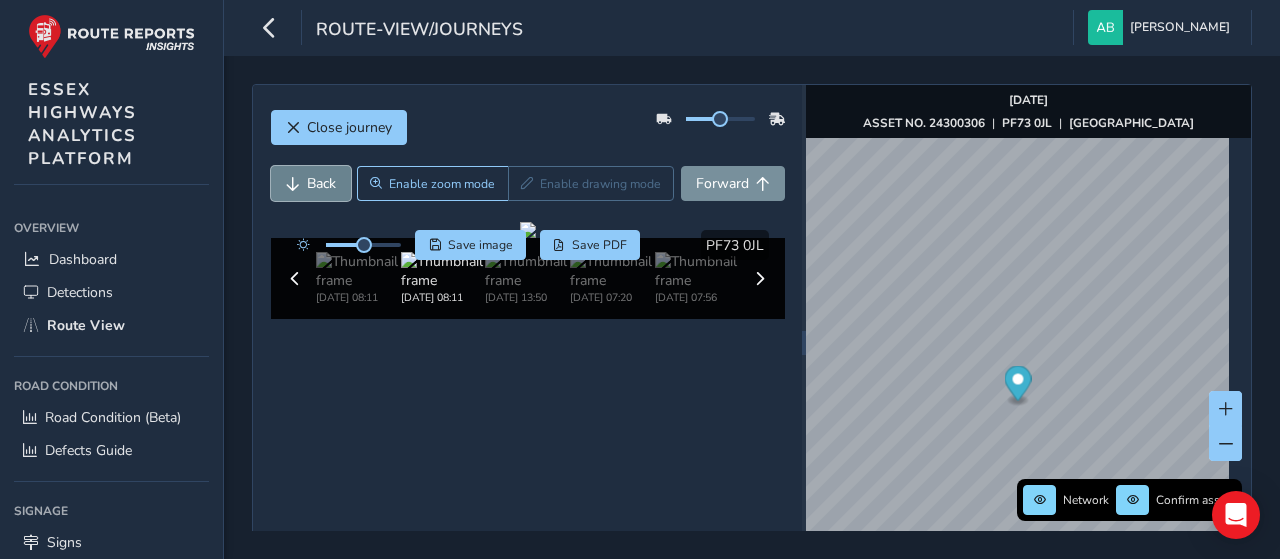 click at bounding box center (293, 184) 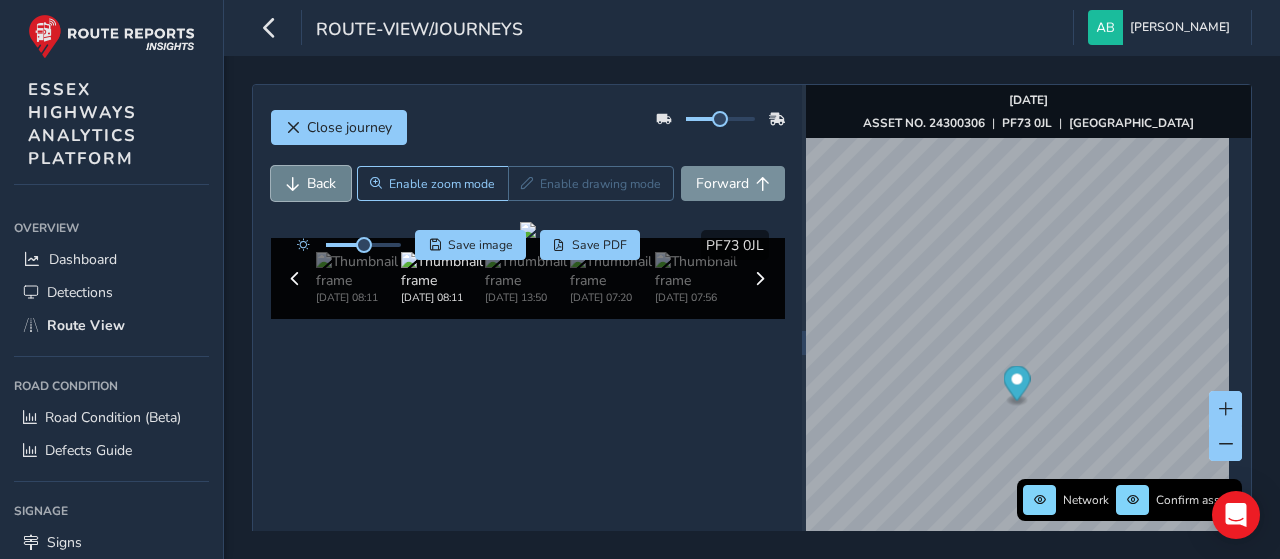 click at bounding box center [293, 184] 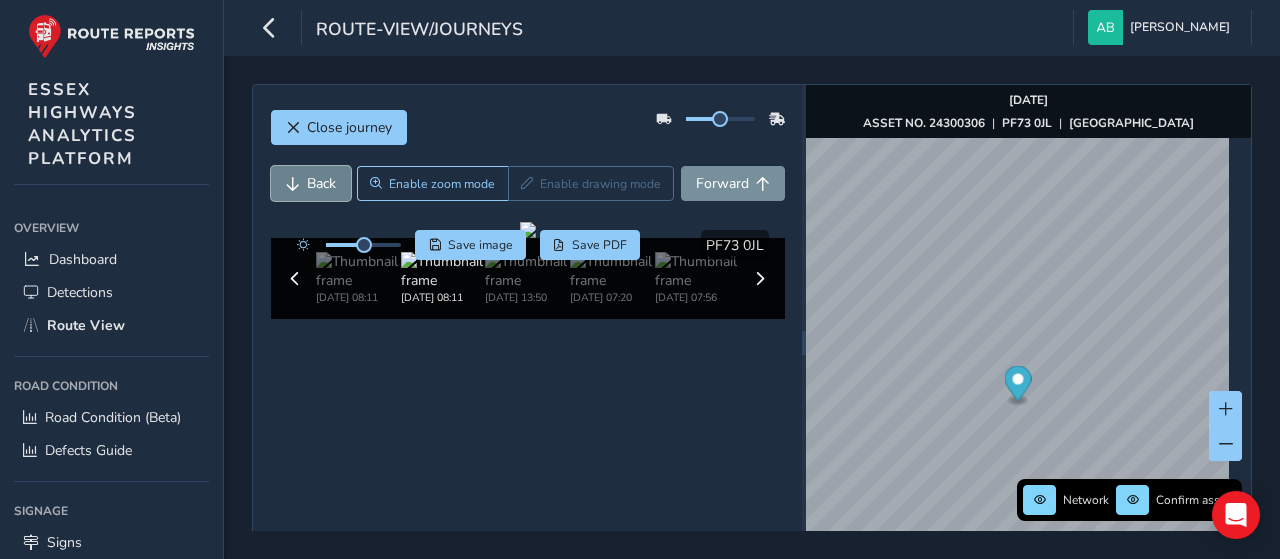 click at bounding box center [293, 184] 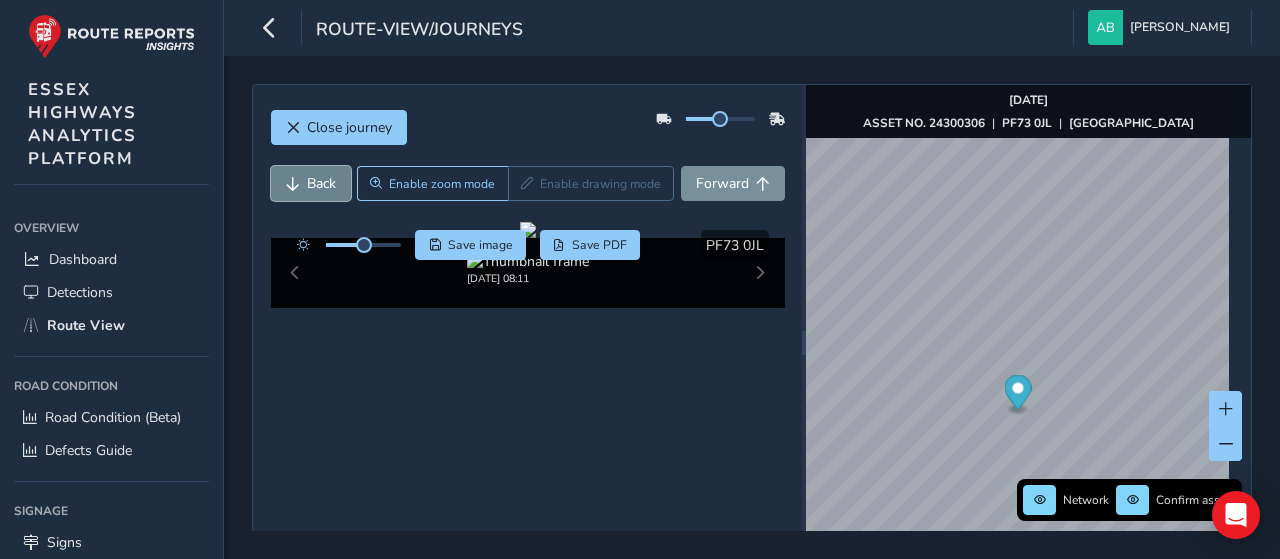 click at bounding box center [293, 184] 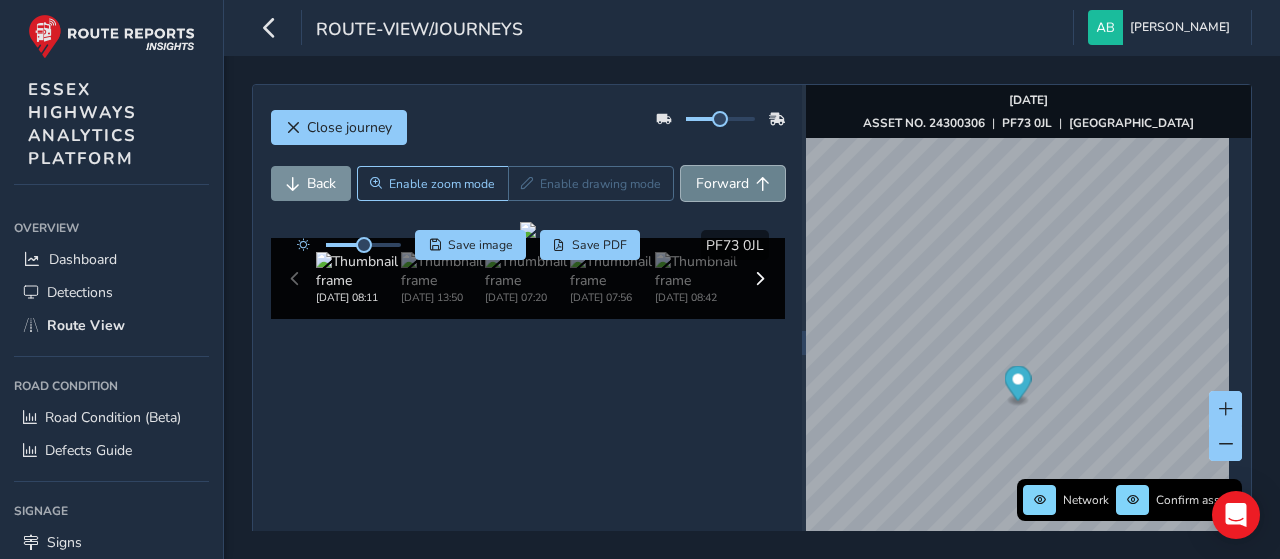 click on "Forward" at bounding box center (733, 183) 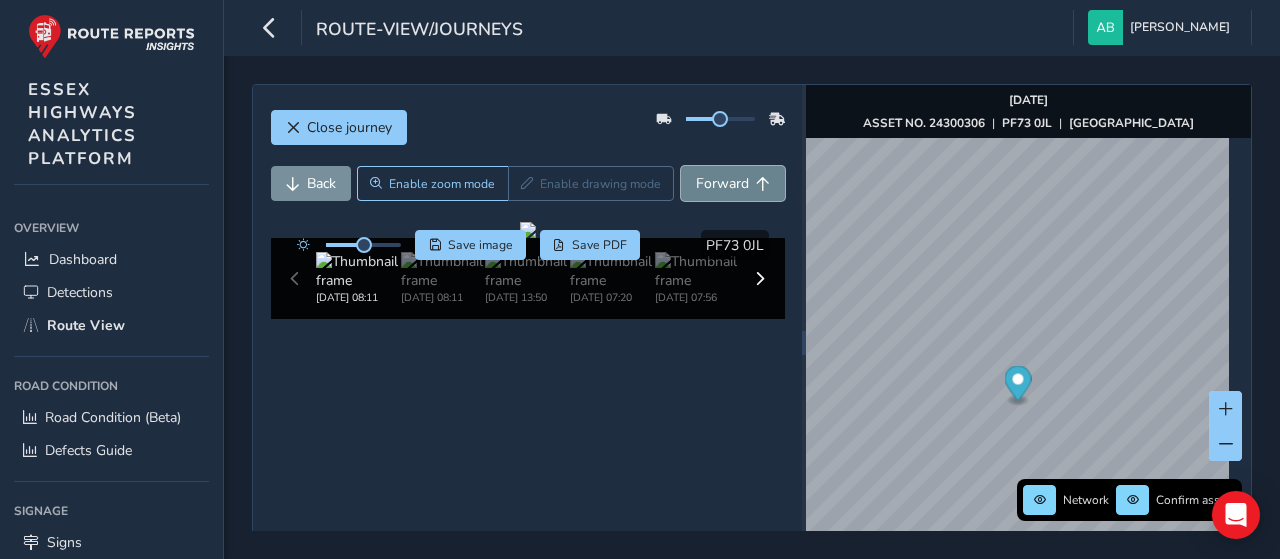 click on "Forward" at bounding box center (733, 183) 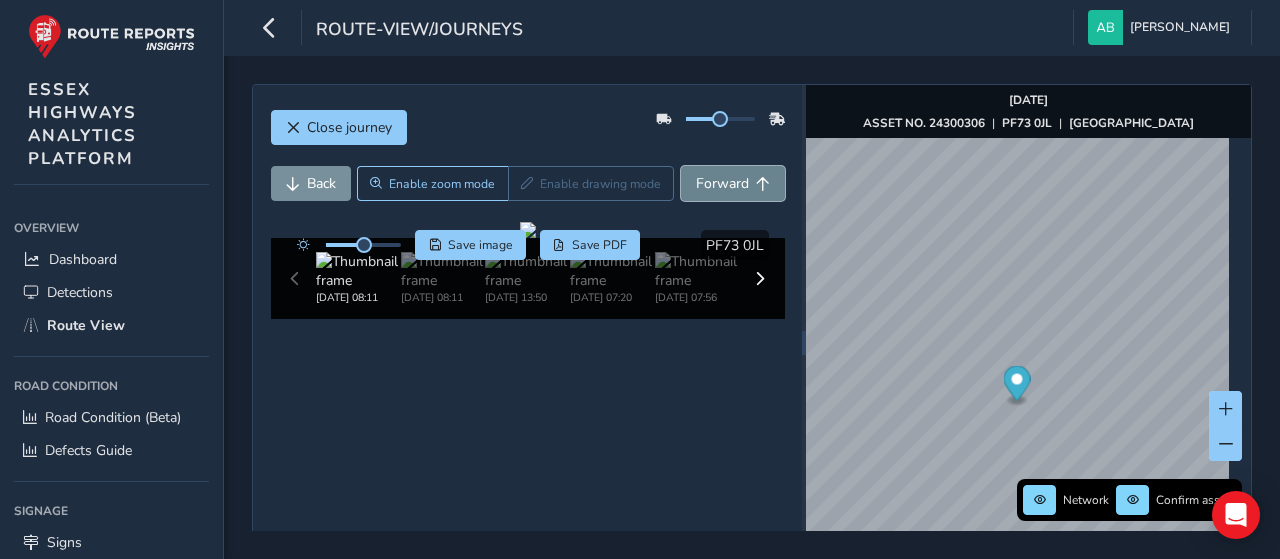 click on "Forward" at bounding box center [733, 183] 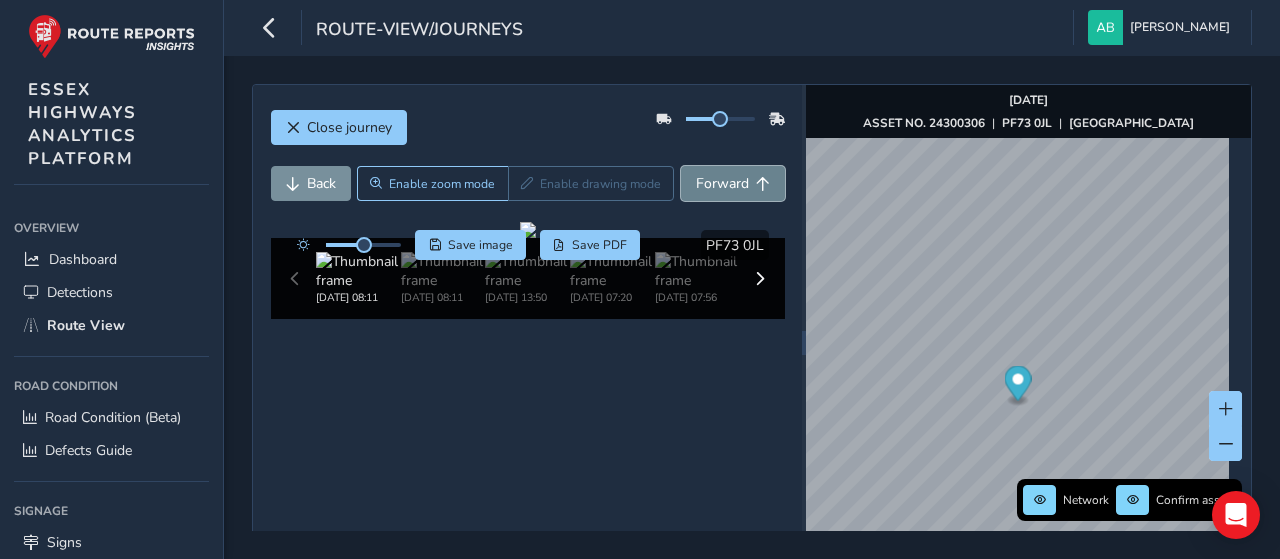 click on "Forward" at bounding box center [733, 183] 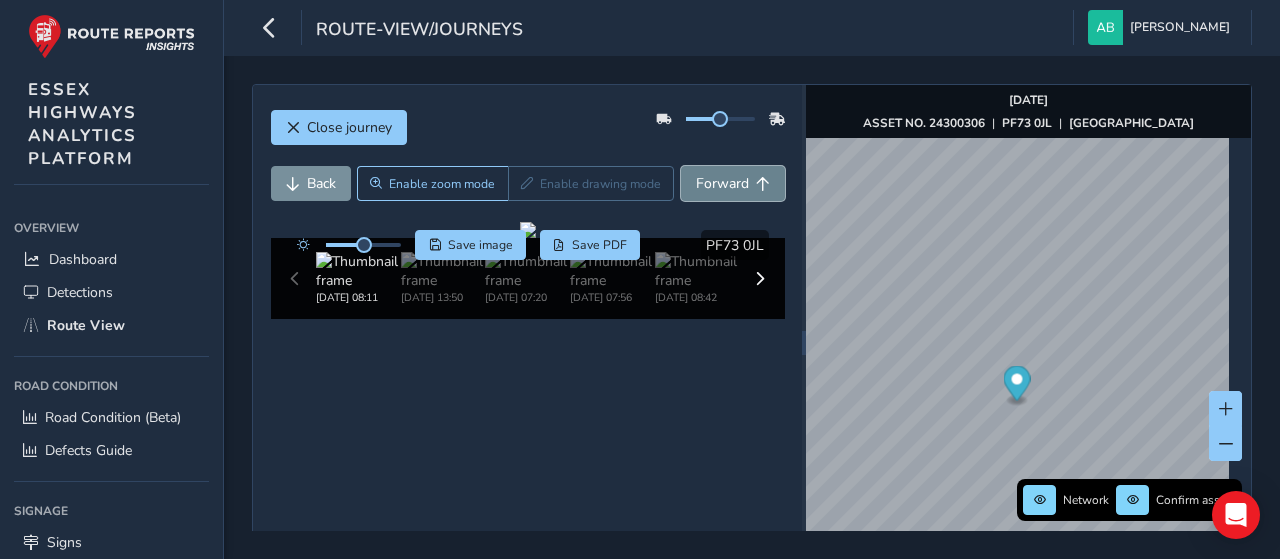 click on "Forward" at bounding box center (733, 183) 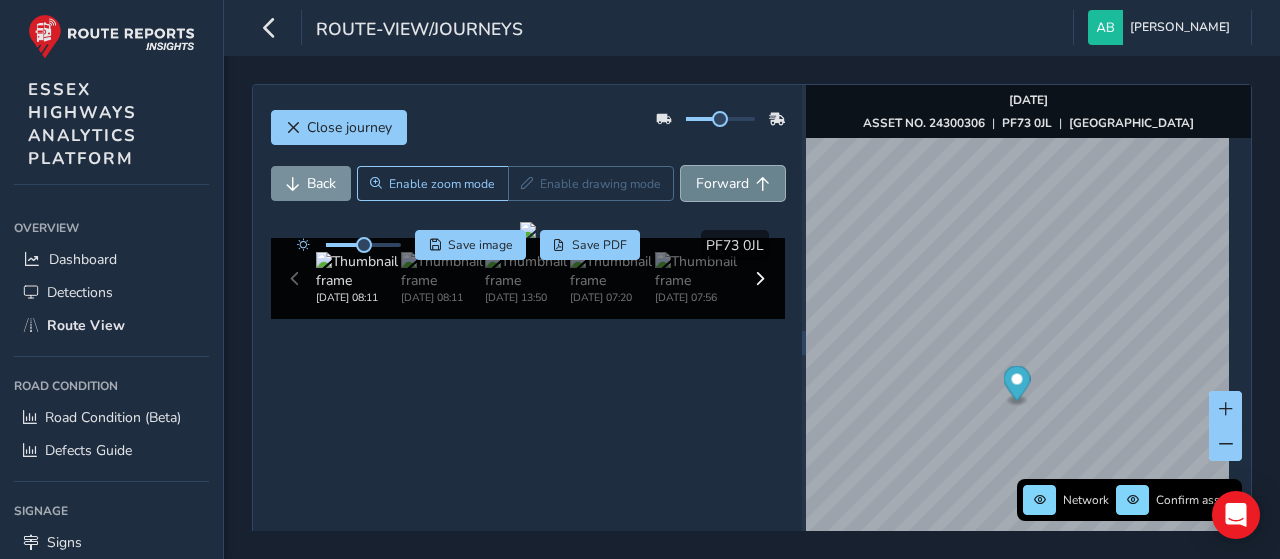 click on "Forward" at bounding box center [733, 183] 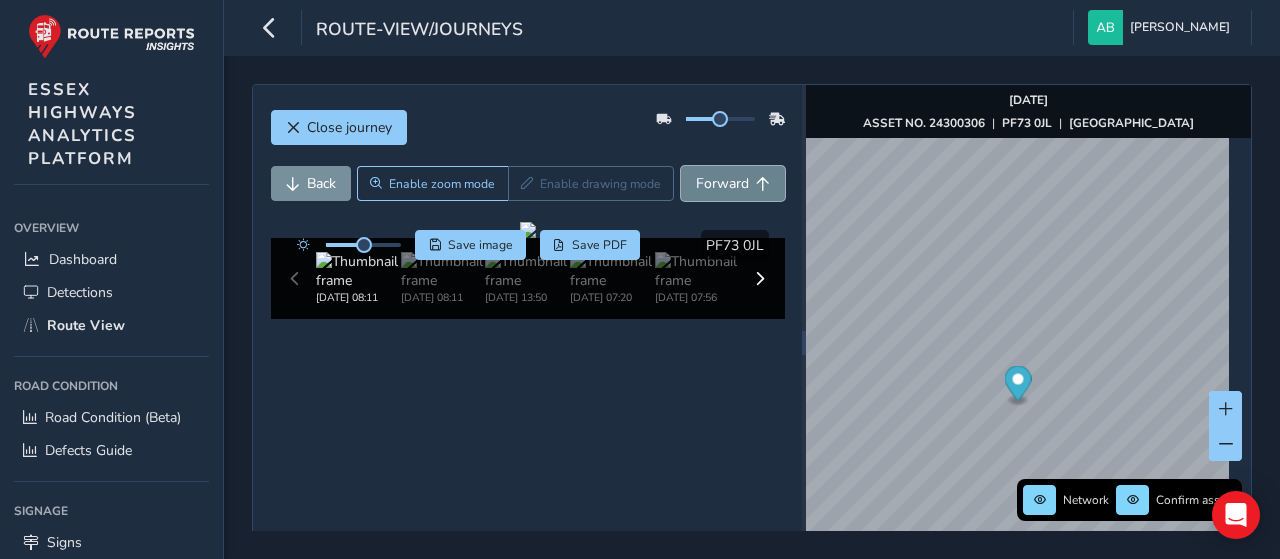 click on "Forward" at bounding box center (733, 183) 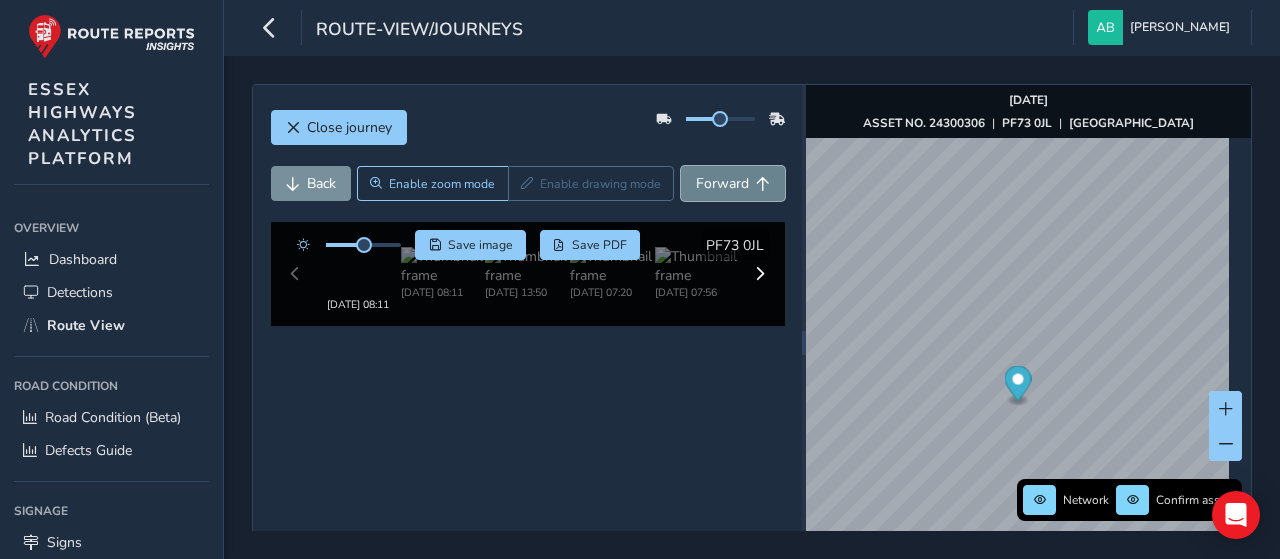 click on "Forward" at bounding box center (733, 183) 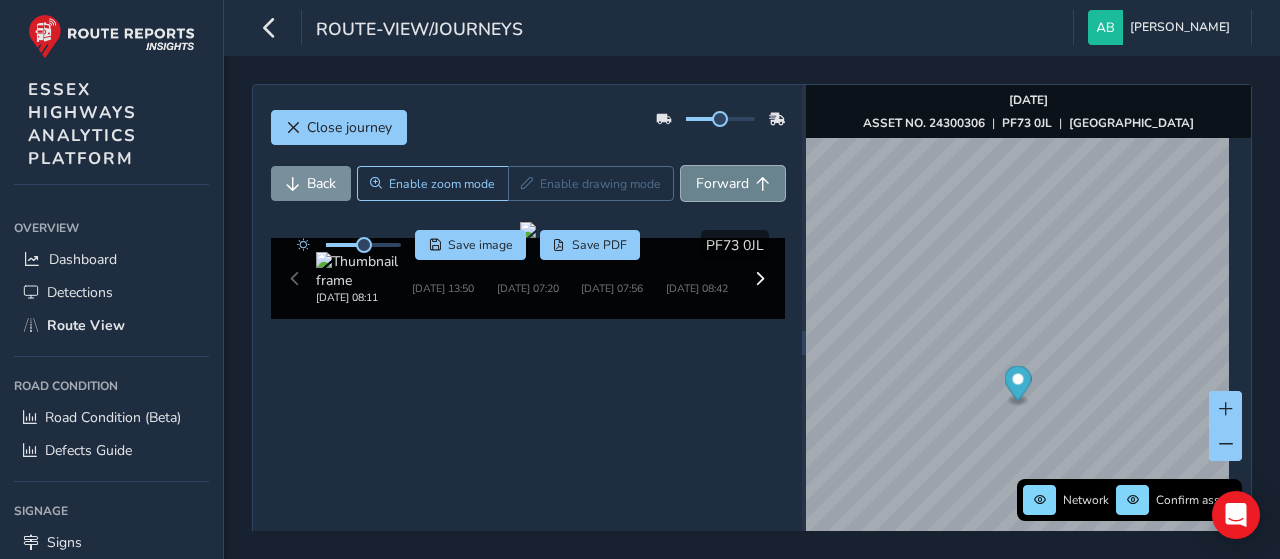 click on "Forward" at bounding box center [733, 183] 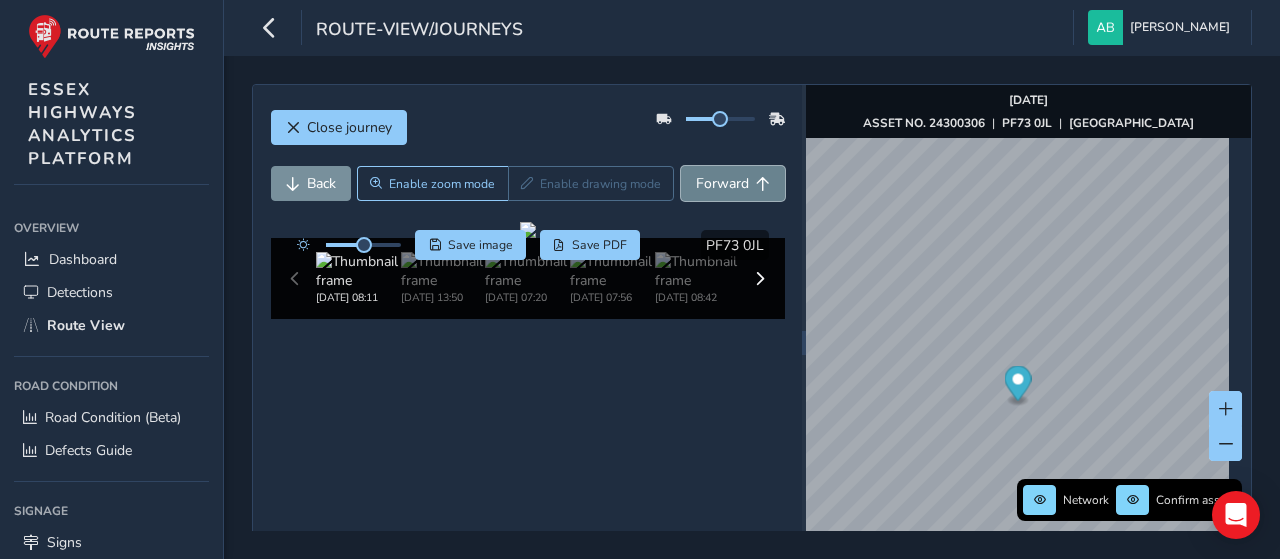 click on "Forward" at bounding box center [733, 183] 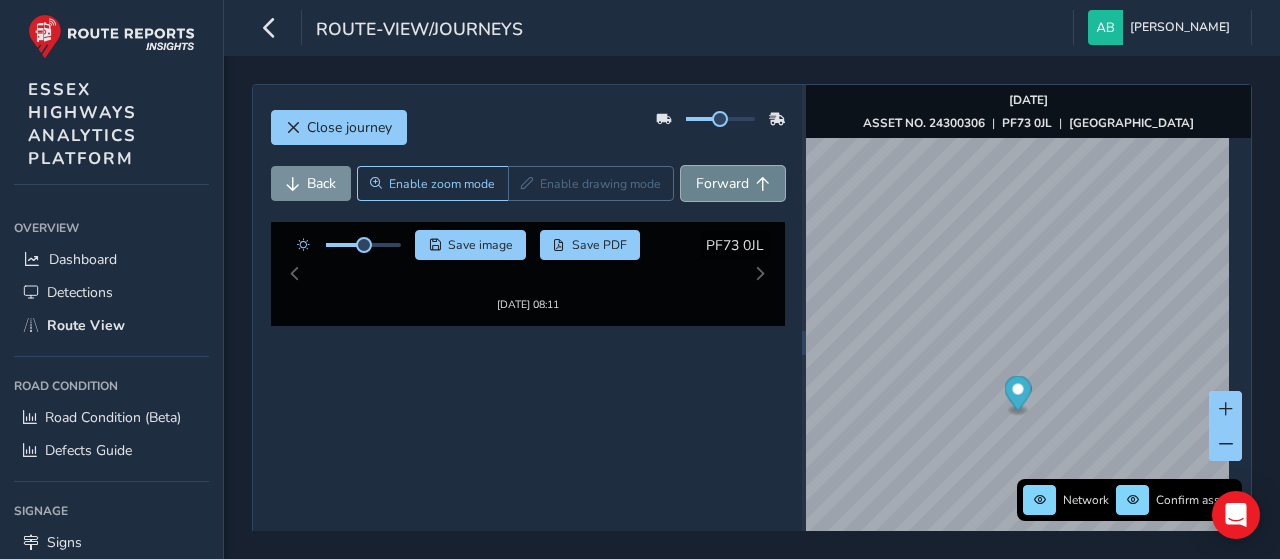 click on "Forward" at bounding box center (733, 183) 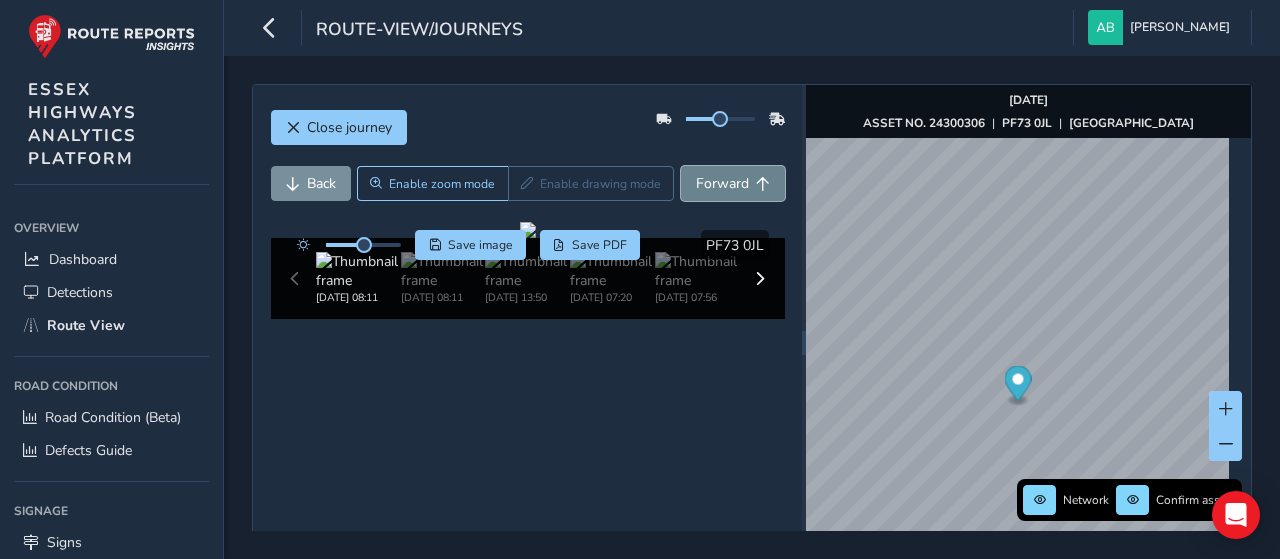 click on "Forward" at bounding box center (733, 183) 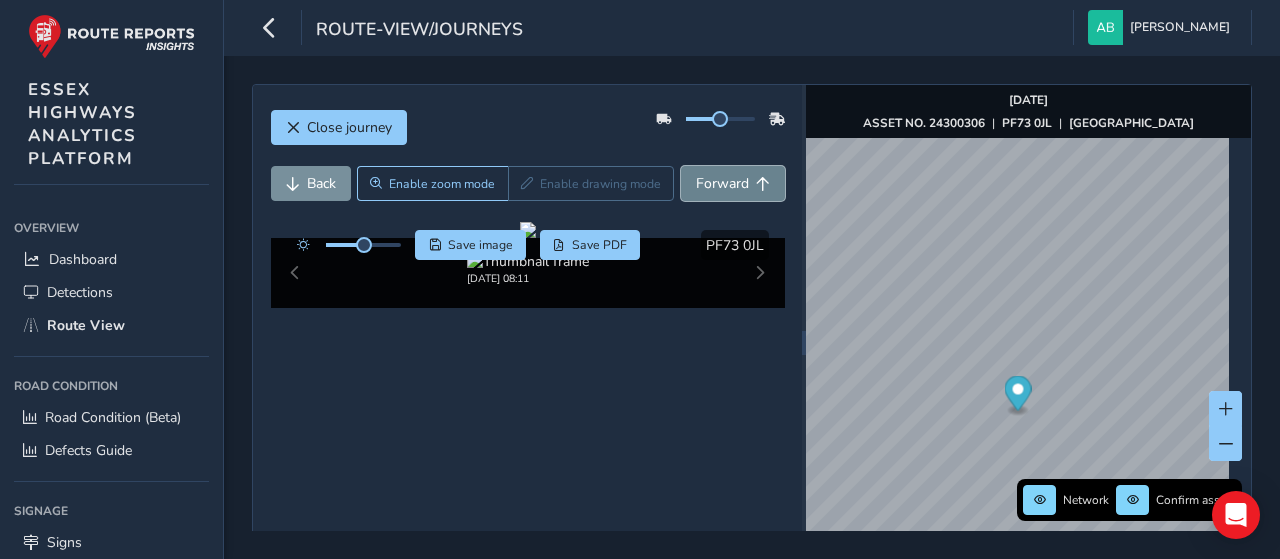 click on "Forward" at bounding box center (733, 183) 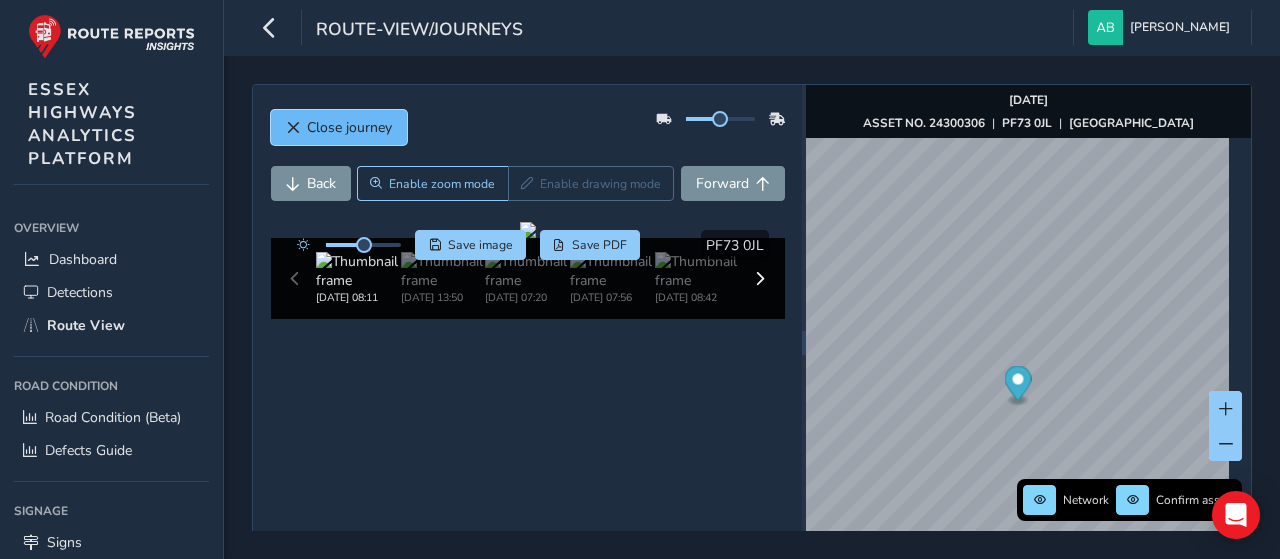 click on "Close journey" at bounding box center (349, 127) 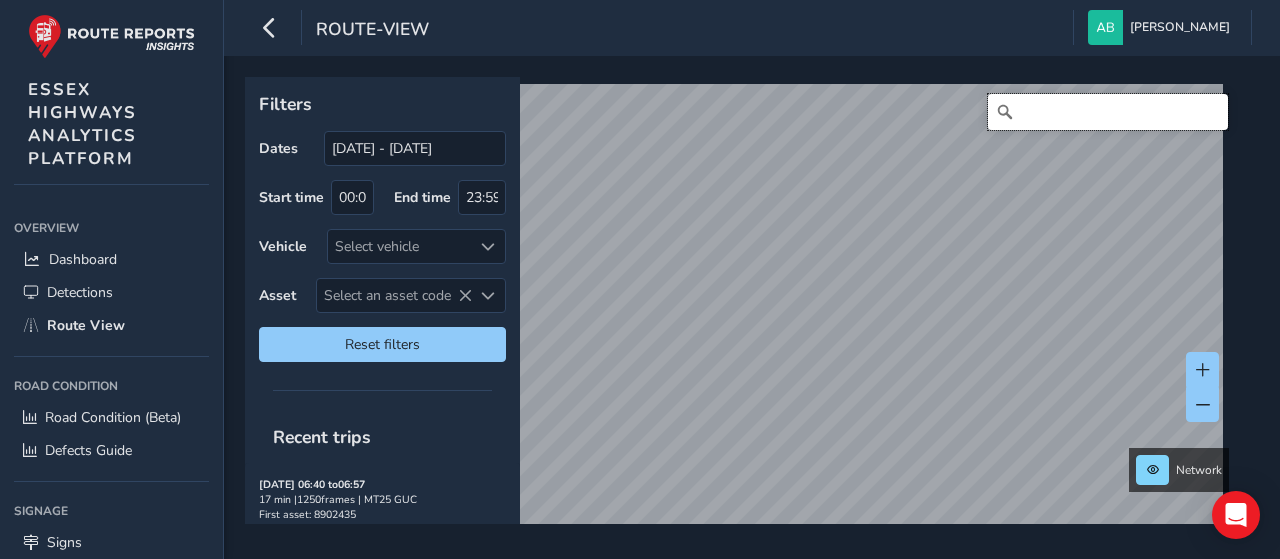 click at bounding box center (1108, 112) 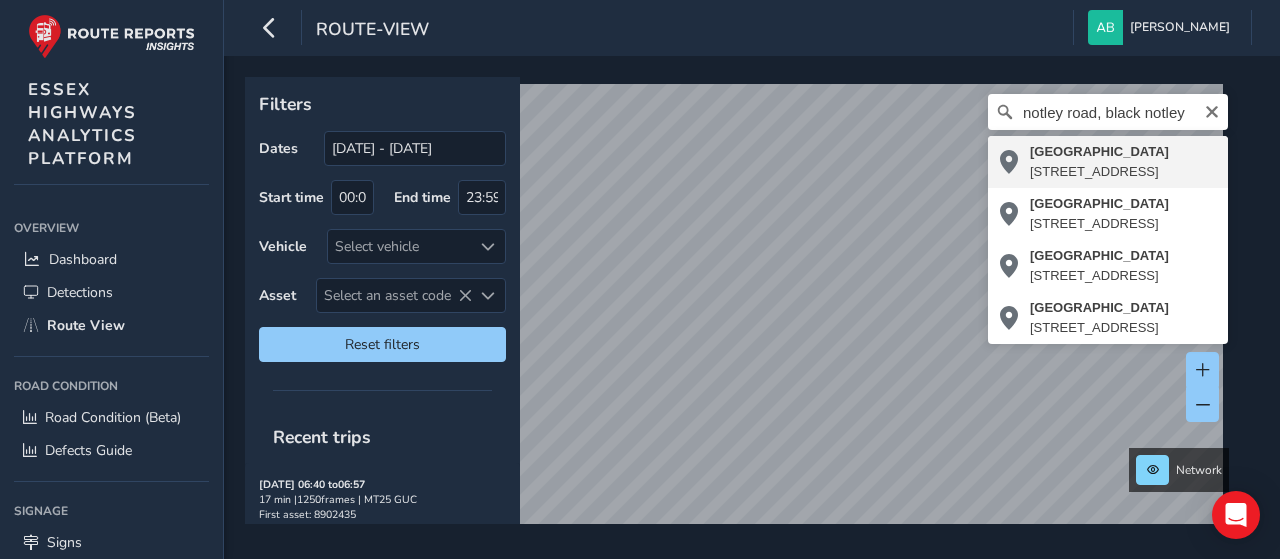 type on "[STREET_ADDRESS]" 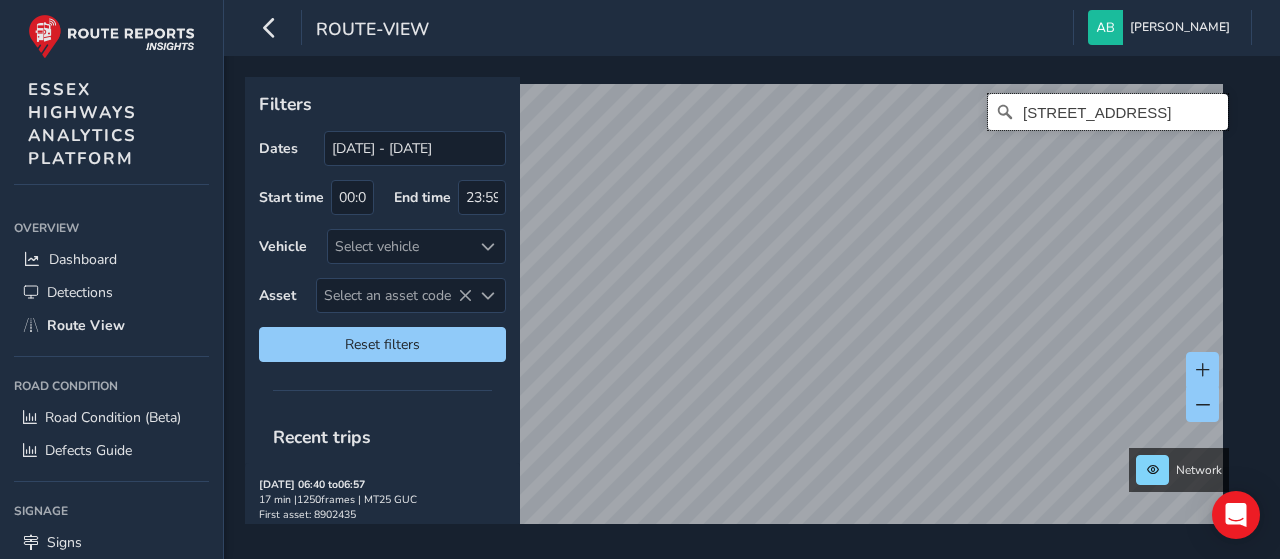 scroll, scrollTop: 0, scrollLeft: 0, axis: both 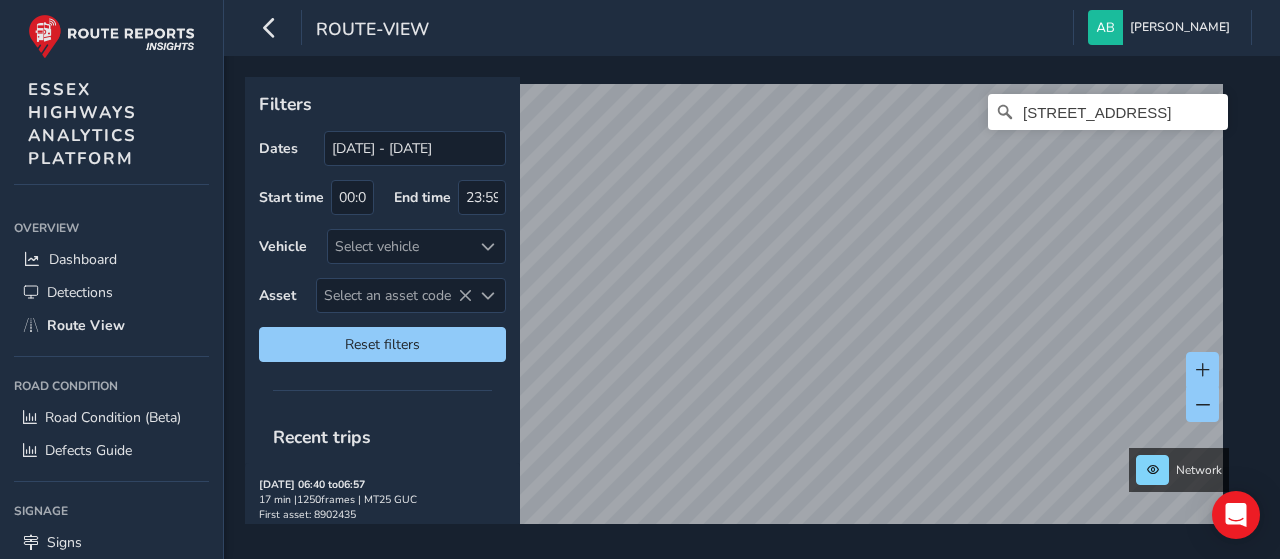 click on "route-view [PERSON_NAME] Colour Scheme: Dark Dim Light Logout Filters Dates [DATE] - [DATE] Start time 00:00 End time 23:59 Vehicle Select vehicle Asset Select an asset code Select an asset code Reset filters Recent trips [DATE] 06:40   to  06:57 17   min |  1250  frames    | MT25 GUC First asset: 8902435 [DATE] 16:16   to  16:18 3   min |  105  frames    | MW73 YMY First asset: 39902637 [DATE] 16:06   to  16:12 6   min |  394  frames    | MW73 YMY First asset: 39902169 [DATE] 15:59   to  16:14 15   min |  1405  frames    | MW24 UJG First asset: 6301224 [DATE] 15:50   to  15:50 1   min |  29  frames    | MW24 UJG First asset: 2001128 [DATE] 15:49   to  15:55 7   min |  432  frames    | MW73 YMY First asset: 39902550 [DATE] 15:44   to  15:58 15   min |  1028  frames    | MD72 UCR First asset: 16508091 [DATE] 15:38   to  15:50 13   min |  1022  frames    | MJ19 LPY First asset: 16508091 [DATE] 15:32   to  16:04 32   min |  4262  frames    | MJ19 YDH First asset: 41401296 [DATE] 15:32   to  3" at bounding box center (640, 279) 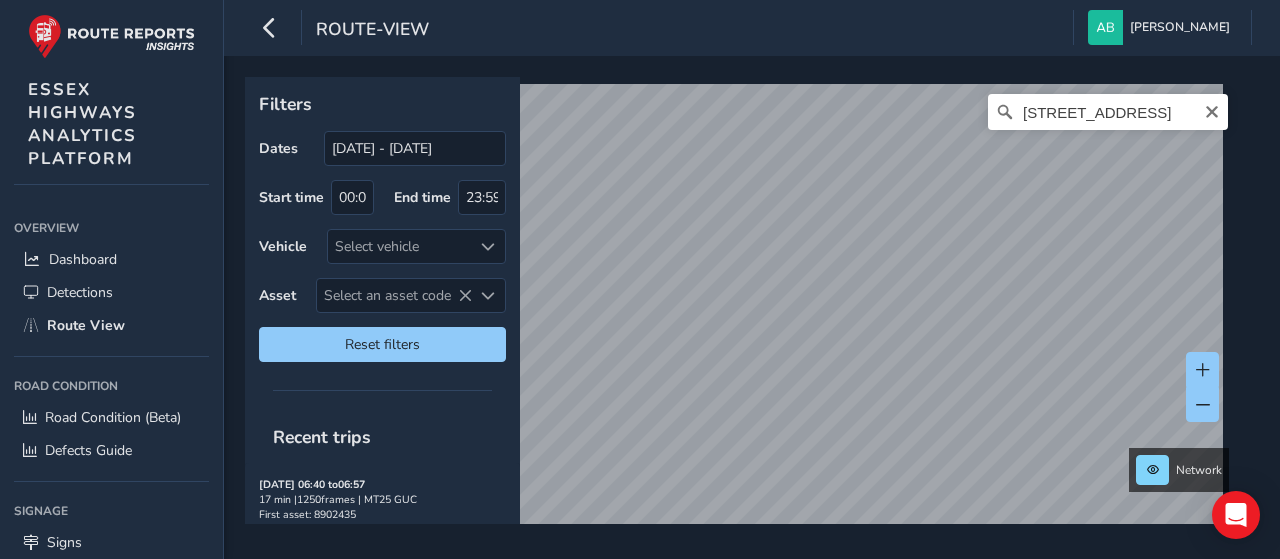 click on "route-view [PERSON_NAME] Colour Scheme: Dark Dim Light Logout Filters Dates [DATE] - [DATE] Start time 00:00 End time 23:59 Vehicle Select vehicle Asset Select an asset code Select an asset code Reset filters Recent trips [DATE] 06:40   to  06:57 17   min |  1250  frames    | MT25 GUC First asset: 8902435 [DATE] 16:16   to  16:18 3   min |  105  frames    | MW73 YMY First asset: 39902637 [DATE] 16:06   to  16:12 6   min |  394  frames    | MW73 YMY First asset: 39902169 [DATE] 15:59   to  16:14 15   min |  1405  frames    | MW24 UJG First asset: 6301224 [DATE] 15:50   to  15:50 1   min |  29  frames    | MW24 UJG First asset: 2001128 [DATE] 15:49   to  15:55 7   min |  432  frames    | MW73 YMY First asset: 39902550 [DATE] 15:44   to  15:58 15   min |  1028  frames    | MD72 UCR First asset: 16508091 [DATE] 15:38   to  15:50 13   min |  1022  frames    | MJ19 LPY First asset: 16508091 [DATE] 15:32   to  16:04 32   min |  4262  frames    | MJ19 YDH First asset: 41401296 [DATE] 15:32   to  3" at bounding box center (752, 279) 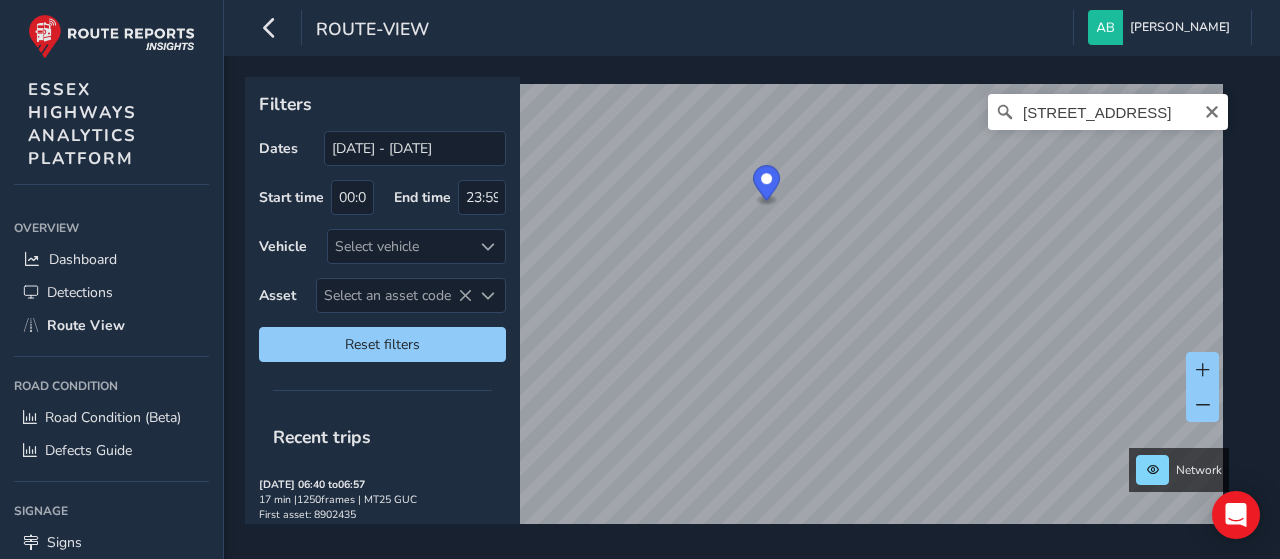 click on "route-view [PERSON_NAME] Colour Scheme: Dark Dim Light Logout Filters Dates [DATE] - [DATE] Start time 00:00 End time 23:59 Vehicle Select vehicle Asset Select an asset code Select an asset code Reset filters Recent trips [DATE] 06:40   to  06:57 17   min |  1250  frames    | MT25 GUC First asset: 8902435 [DATE] 16:16   to  16:18 3   min |  105  frames    | MW73 YMY First asset: 39902637 [DATE] 16:06   to  16:12 6   min |  394  frames    | MW73 YMY First asset: 39902169 [DATE] 15:59   to  16:14 15   min |  1405  frames    | MW24 UJG First asset: 6301224 [DATE] 15:50   to  15:50 1   min |  29  frames    | MW24 UJG First asset: 2001128 [DATE] 15:49   to  15:55 7   min |  432  frames    | MW73 YMY First asset: 39902550 [DATE] 15:44   to  15:58 15   min |  1028  frames    | MD72 UCR First asset: 16508091 [DATE] 15:38   to  15:50 13   min |  1022  frames    | MJ19 LPY First asset: 16508091 [DATE] 15:32   to  16:04 32   min |  4262  frames    | MJ19 YDH First asset: 41401296 [DATE] 15:32   to  3" at bounding box center (752, 279) 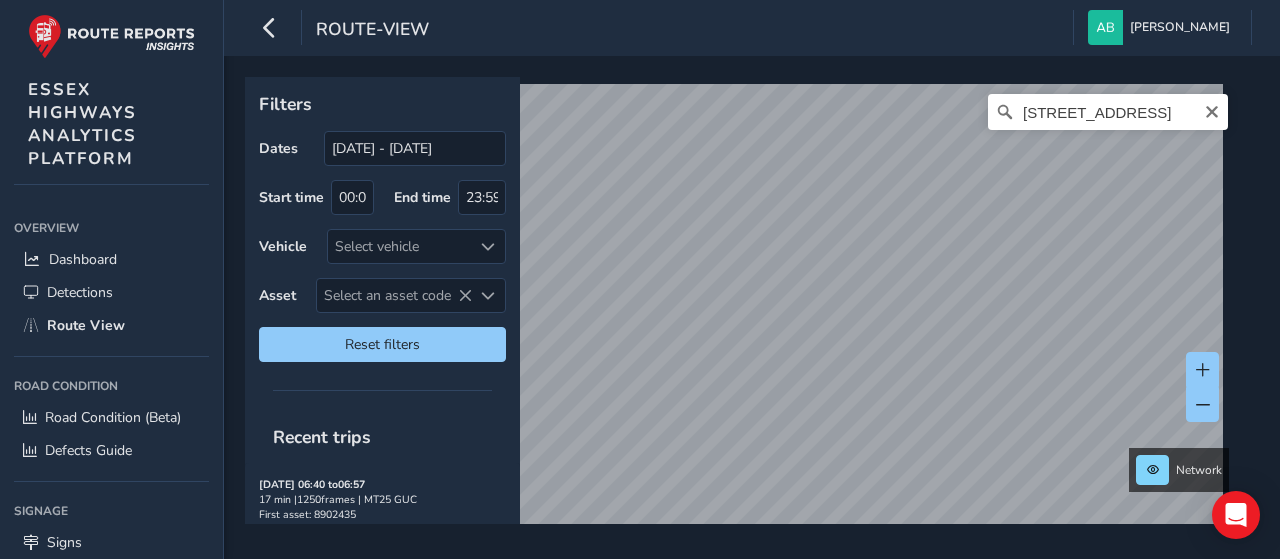 click on "route-view [PERSON_NAME] Colour Scheme: Dark Dim Light Logout Filters Dates [DATE] - [DATE] Start time 00:00 End time 23:59 Vehicle Select vehicle Asset Select an asset code Select an asset code Reset filters Recent trips [DATE] 06:40   to  06:57 17   min |  1250  frames    | MT25 GUC First asset: 8902435 [DATE] 16:16   to  16:18 3   min |  105  frames    | MW73 YMY First asset: 39902637 [DATE] 16:06   to  16:12 6   min |  394  frames    | MW73 YMY First asset: 39902169 [DATE] 15:59   to  16:14 15   min |  1405  frames    | MW24 UJG First asset: 6301224 [DATE] 15:50   to  15:50 1   min |  29  frames    | MW24 UJG First asset: 2001128 [DATE] 15:49   to  15:55 7   min |  432  frames    | MW73 YMY First asset: 39902550 [DATE] 15:44   to  15:58 15   min |  1028  frames    | MD72 UCR First asset: 16508091 [DATE] 15:38   to  15:50 13   min |  1022  frames    | MJ19 LPY First asset: 16508091 [DATE] 15:32   to  16:04 32   min |  4262  frames    | MJ19 YDH First asset: 41401296 [DATE] 15:32   to  3" at bounding box center (640, 279) 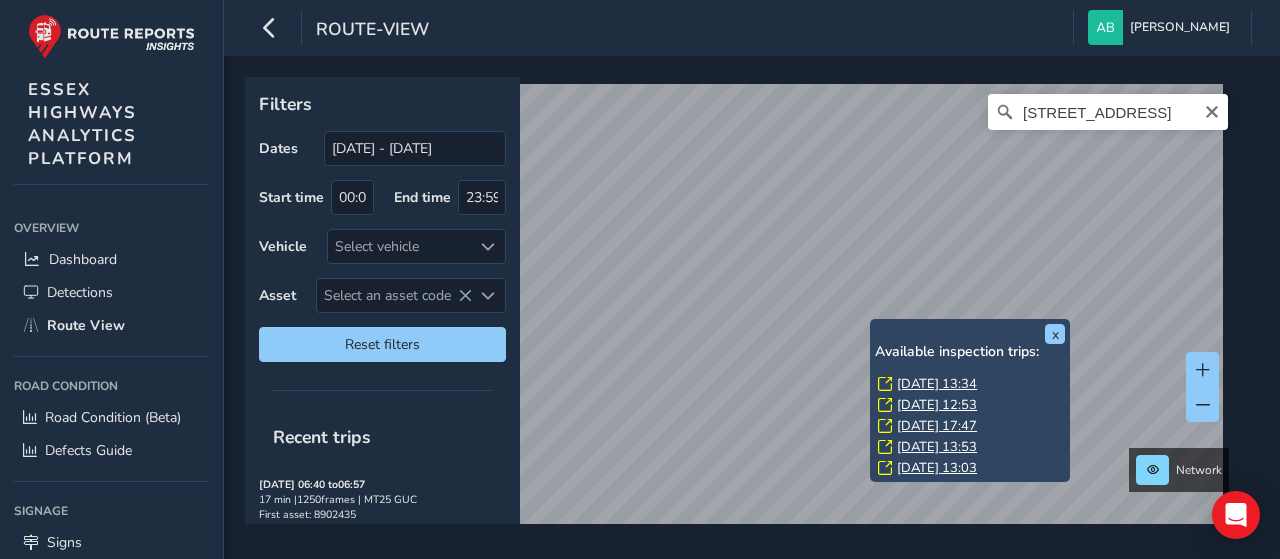 click on "x Available inspection trips: [DATE] 13:34 [DATE] 12:53 [DATE] 17:47 [DATE] 13:53 [DATE] 13:03 Filters Dates [DATE] - [DATE] Start time 00:00 End time 23:59 Vehicle Select vehicle Asset Select an asset code Select an asset code Reset filters Recent trips [DATE] 06:40   to  06:57 17   min |  1250  frames    | MT25 GUC First asset: 8902435 [DATE] 16:16   to  16:18 3   min |  105  frames    | MW73 YMY First asset: 39902637 [DATE] 16:06   to  16:12 6   min |  394  frames    | MW73 YMY First asset: 39902169 [DATE] 15:59   to  16:14 15   min |  1405  frames    | MW24 UJG First asset: 6301224 [DATE] 15:50   to  15:50 1   min |  29  frames    | MW24 UJG First asset: 2001128 [DATE] 15:49   to  15:55 7   min |  432  frames    | MW73 YMY First asset: 39902550 [DATE] 15:44   to  15:58 15   min |  1028  frames    | MD72 UCR First asset: 16508091 [DATE] 15:38   to  15:50 13   min |  1022  frames    | MJ19 LPY First asset: 16508091 [DATE] 15:32   to  16:04 32   min |  4262     3" at bounding box center [745, 300] 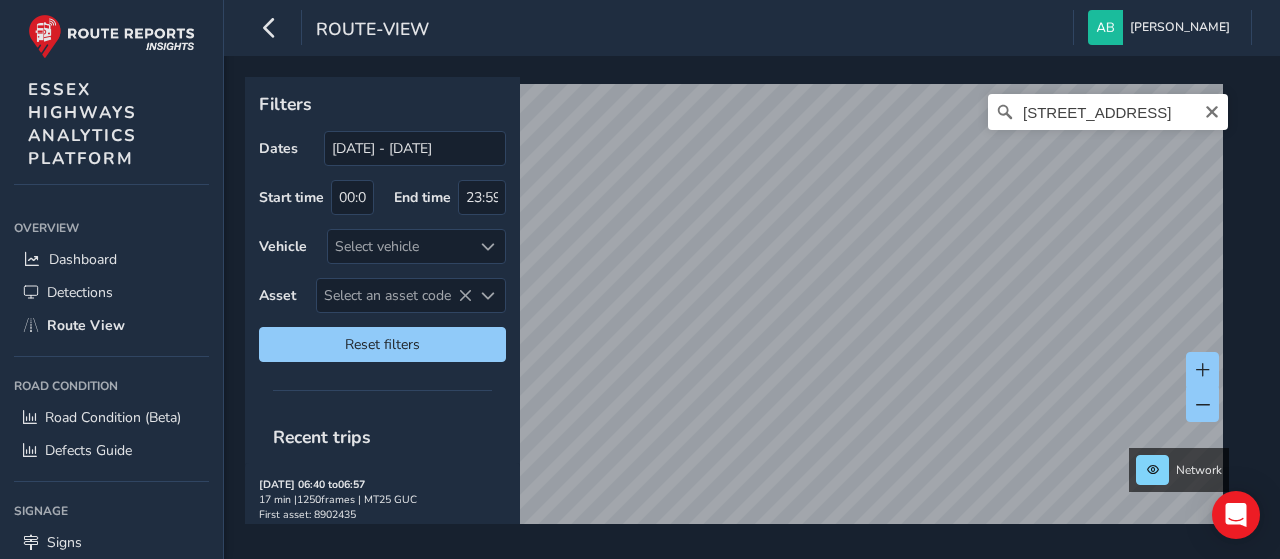 click on "route-view [PERSON_NAME] Colour Scheme: Dark Dim Light Logout Filters Dates [DATE] - [DATE] Start time 00:00 End time 23:59 Vehicle Select vehicle Asset Select an asset code Select an asset code Reset filters Recent trips [DATE] 06:40   to  06:57 17   min |  1250  frames    | MT25 GUC First asset: 8902435 [DATE] 16:16   to  16:18 3   min |  105  frames    | MW73 YMY First asset: 39902637 [DATE] 16:06   to  16:12 6   min |  394  frames    | MW73 YMY First asset: 39902169 [DATE] 15:59   to  16:14 15   min |  1405  frames    | MW24 UJG First asset: 6301224 [DATE] 15:50   to  15:50 1   min |  29  frames    | MW24 UJG First asset: 2001128 [DATE] 15:49   to  15:55 7   min |  432  frames    | MW73 YMY First asset: 39902550 [DATE] 15:44   to  15:58 15   min |  1028  frames    | MD72 UCR First asset: 16508091 [DATE] 15:38   to  15:50 13   min |  1022  frames    | MJ19 LPY First asset: 16508091 [DATE] 15:32   to  16:04 32   min |  4262  frames    | MJ19 YDH First asset: 41401296 [DATE] 15:32   to  3" at bounding box center [640, 279] 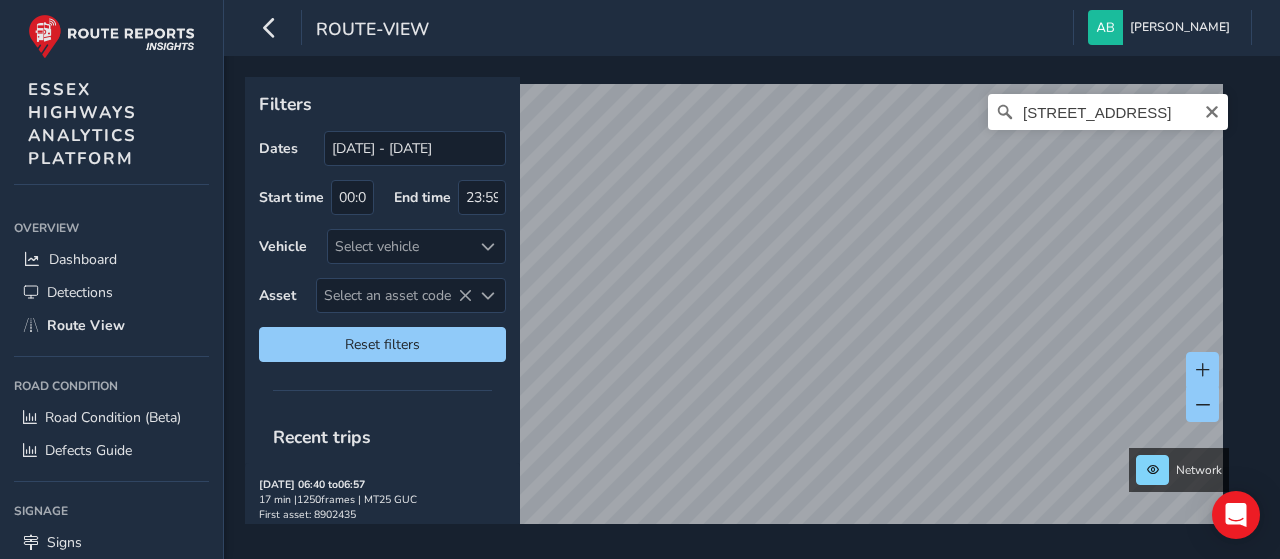 click on "Filters Dates [DATE] - [DATE] Start time 00:00 End time 23:59 Vehicle Select vehicle Asset Select an asset code Select an asset code Reset filters Recent trips [DATE] 06:40   to  06:57 17   min |  1250  frames    | MT25 GUC First asset: 8902435 [DATE] 16:16   to  16:18 3   min |  105  frames    | MW73 YMY First asset: 39902637 [DATE] 16:06   to  16:12 6   min |  394  frames    | MW73 YMY First asset: 39902169 [DATE] 15:59   to  16:14 15   min |  1405  frames    | MW24 UJG First asset: 6301224 [DATE] 15:50   to  15:50 1   min |  29  frames    | MW24 UJG First asset: 2001128 [DATE] 15:49   to  15:55 7   min |  432  frames    | MW73 YMY First asset: 39902550 [DATE] 15:44   to  15:58 15   min |  1028  frames    | MD72 UCR First asset: 16508091 [DATE] 15:38   to  15:50 13   min |  1022  frames    | MJ19 LPY First asset: 16508091 [DATE] 15:32   to  16:04 32   min |  4262  frames    | MJ19 YDH First asset: 41401296 [DATE] 15:32   to  15:35 3   min |  150  frames    | PF73 0JL First asset: 24300732" at bounding box center [752, 307] 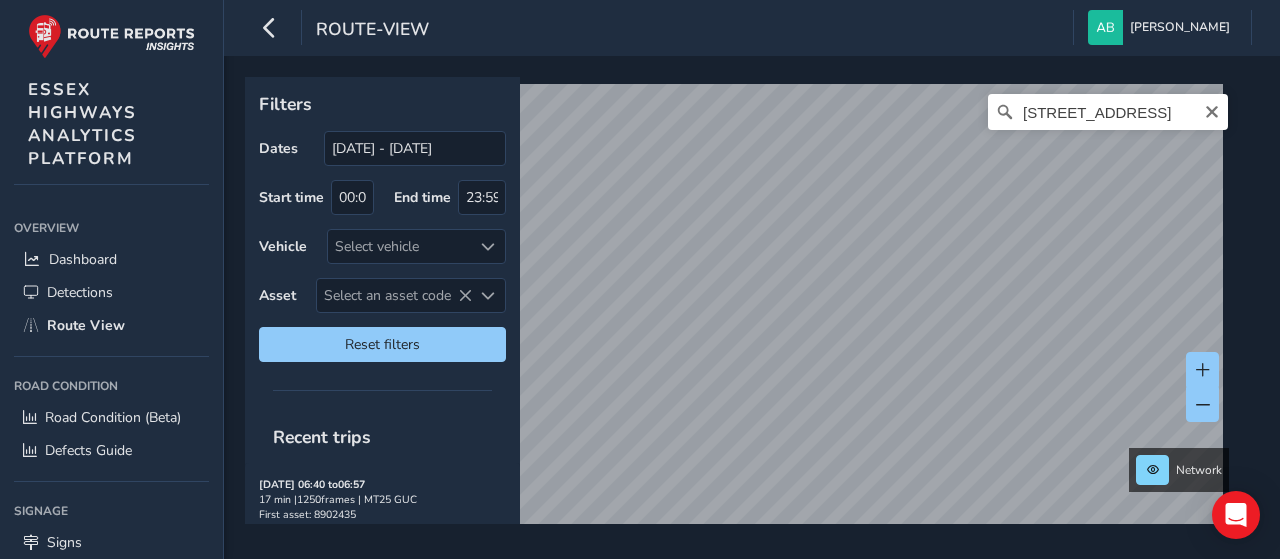 click on "route-view [PERSON_NAME] Colour Scheme: Dark Dim Light Logout Filters Dates [DATE] - [DATE] Start time 00:00 End time 23:59 Vehicle Select vehicle Asset Select an asset code Select an asset code Reset filters Recent trips [DATE] 06:40   to  06:57 17   min |  1250  frames    | MT25 GUC First asset: 8902435 [DATE] 16:16   to  16:18 3   min |  105  frames    | MW73 YMY First asset: 39902637 [DATE] 16:06   to  16:12 6   min |  394  frames    | MW73 YMY First asset: 39902169 [DATE] 15:59   to  16:14 15   min |  1405  frames    | MW24 UJG First asset: 6301224 [DATE] 15:50   to  15:50 1   min |  29  frames    | MW24 UJG First asset: 2001128 [DATE] 15:49   to  15:55 7   min |  432  frames    | MW73 YMY First asset: 39902550 [DATE] 15:44   to  15:58 15   min |  1028  frames    | MD72 UCR First asset: 16508091 [DATE] 15:38   to  15:50 13   min |  1022  frames    | MJ19 LPY First asset: 16508091 [DATE] 15:32   to  16:04 32   min |  4262  frames    | MJ19 YDH First asset: 41401296 [DATE] 15:32   to  3" at bounding box center [640, 279] 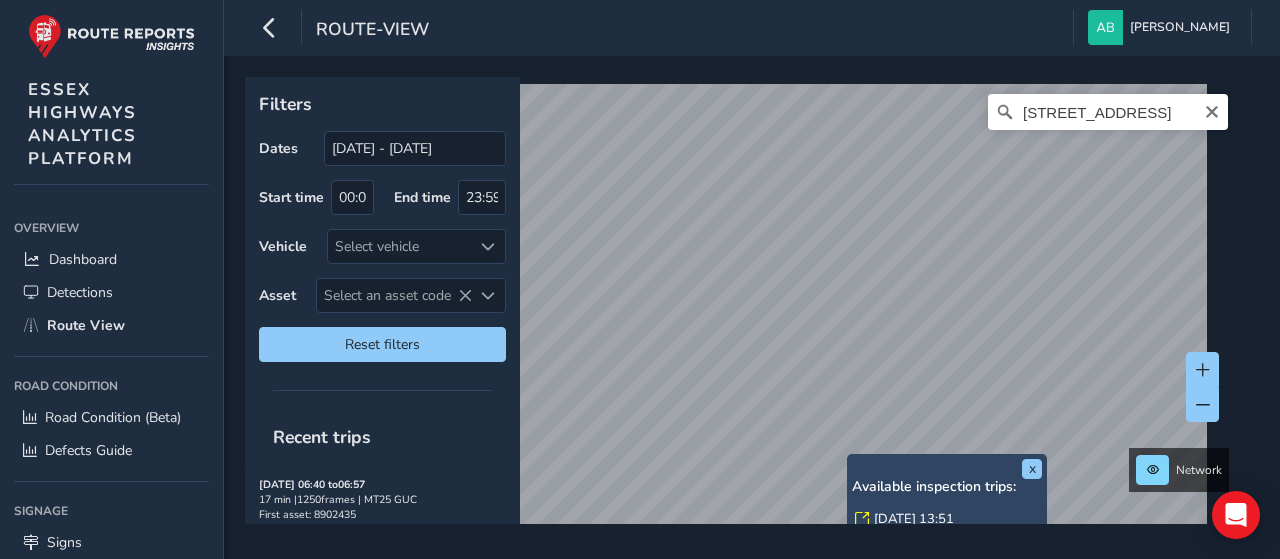 click on "x Available inspection trips: [DATE] 13:51 [DATE] 12:34 [DATE] 07:01 [DATE] 12:18 Filters Dates [DATE] - [DATE] Start time 00:00 End time 23:59 Vehicle Select vehicle Asset Select an asset code Select an asset code Reset filters Recent trips [DATE] 06:40   to  06:57 17   min |  1250  frames    | MT25 GUC First asset: 8902435 [DATE] 16:16   to  16:18 3   min |  105  frames    | MW73 YMY First asset: 39902637 [DATE] 16:06   to  16:12 6   min |  394  frames    | MW73 YMY First asset: 39902169 [DATE] 15:59   to  16:14 15   min |  1405  frames    | MW24 UJG First asset: 6301224 [DATE] 15:50   to  15:50 1   min |  29  frames    | MW24 UJG First asset: 2001128 [DATE] 15:49   to  15:55 7   min |  432  frames    | MW73 YMY First asset: 39902550 [DATE] 15:44   to  15:58 15   min |  1028  frames    | MD72 UCR First asset: 16508091 [DATE] 15:38   to  15:50 13   min |  1022  frames    | MJ19 LPY First asset: 16508091 [DATE] 15:32   to  16:04 32   min |  4262  frames    | MJ19 YDH" at bounding box center (745, 300) 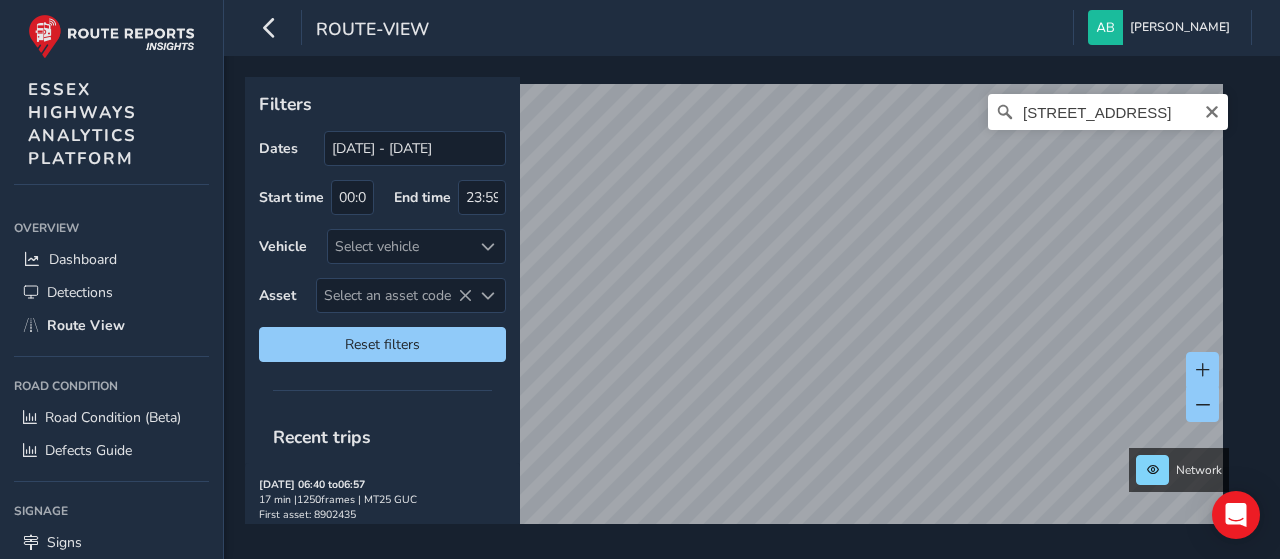 click on "[STREET_ADDRESS]" at bounding box center [745, 315] 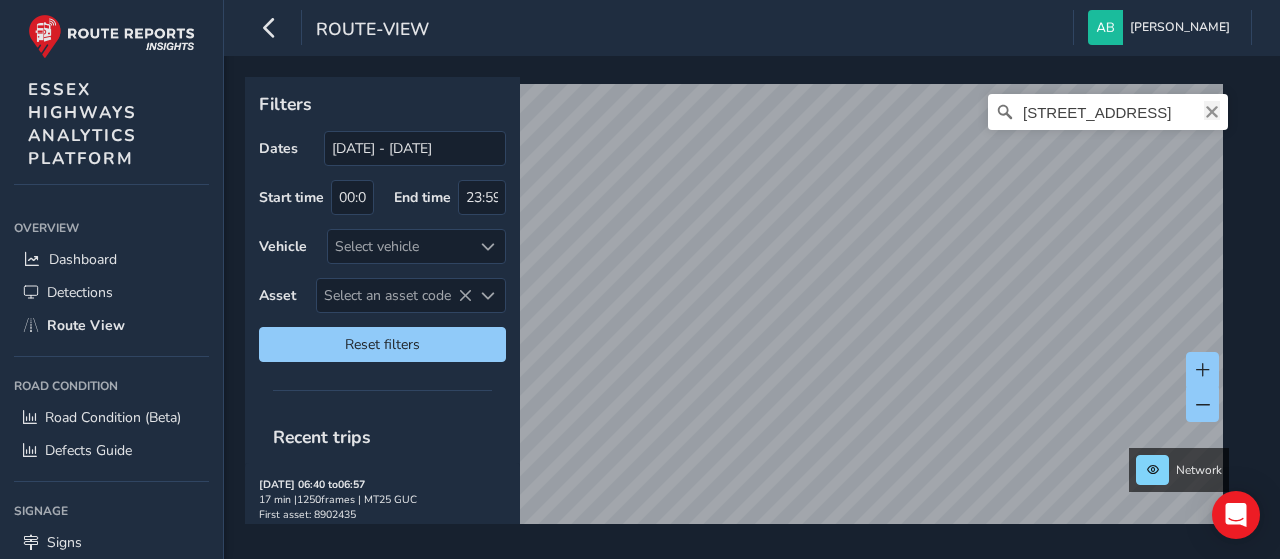 click 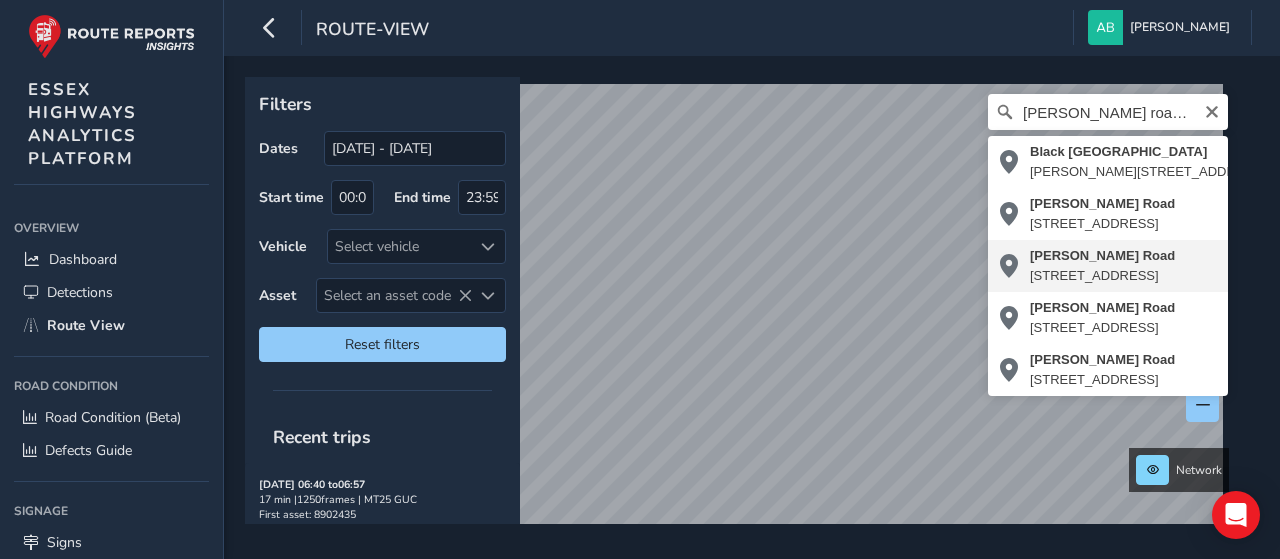 type on "[PERSON_NAME][STREET_ADDRESS]" 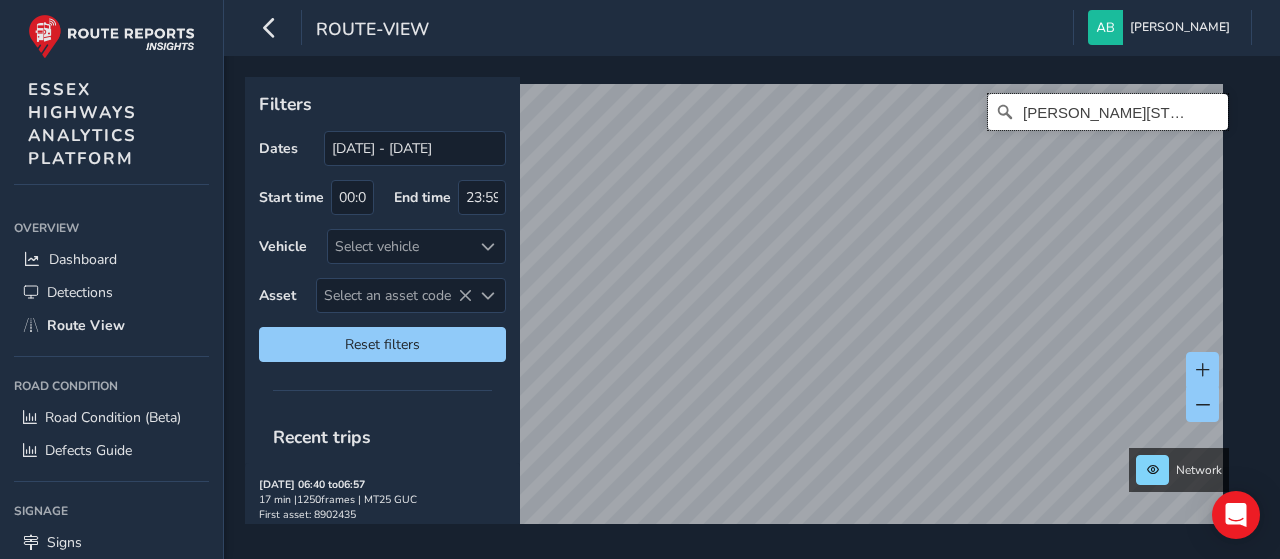 scroll, scrollTop: 0, scrollLeft: 0, axis: both 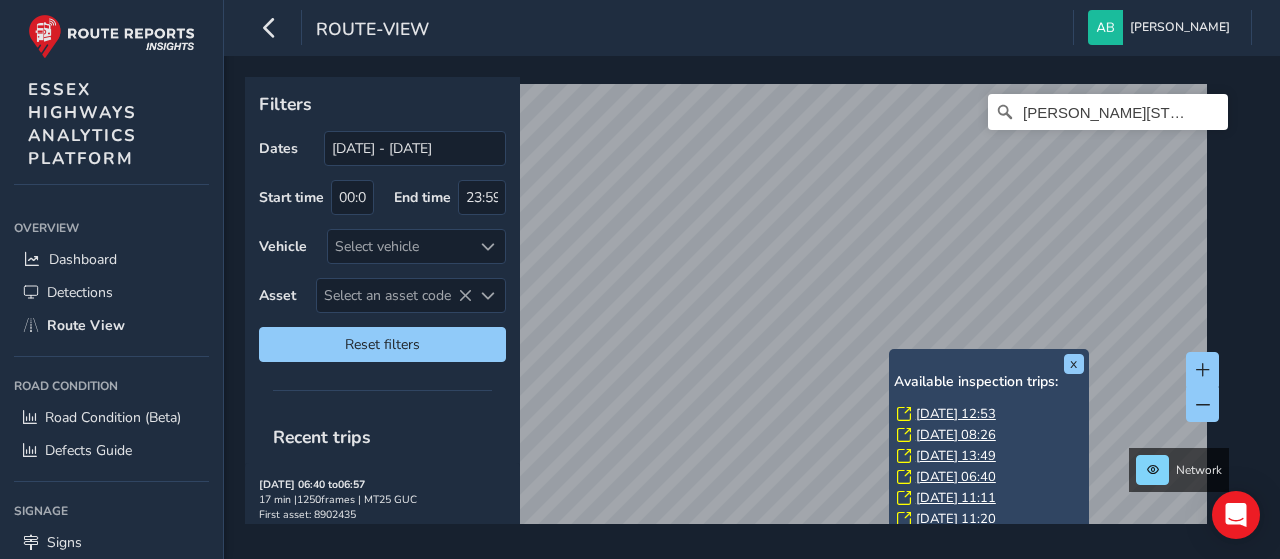 click on "x Available inspection trips: [DATE] 12:53 [DATE] 08:26 [DATE] 13:49 [DATE] 06:40 [DATE] 11:11 [DATE] 11:20 [DATE] 11:01 [DATE] 06:48 [DATE] 10:17 [DATE] 07:41 [DATE] 06:52 [DATE] 06:53 [DATE] 10:37 [DATE] 09:26 [DATE] 06:54 [DATE] 07:05 [DATE] 10:53 [DATE] 07:00 [DATE] 06:35 [DATE] 12:39 [DATE] 06:42 [DATE] 09:21 [DATE] 07:05 [DATE] 06:49 [DATE] 06:50 [DATE] 07:05 [DATE] 06:50 [DATE] 10:26 [DATE] 06:52 Filters Dates [DATE] - [DATE] Start time 00:00 End time 23:59 Vehicle Select vehicle Asset Select an asset code Select an asset code Reset filters Recent trips [DATE] 06:40   to  06:57 17   min |  1250  frames    | MT25 GUC First asset: 8902435 [DATE] 16:16   to  16:18 3   min |  105  frames    | MW73 YMY First asset: 39902637 [DATE] 16:06   to  16:12 6   min |  394  frames    | MW73 YMY First asset: 39902169 [DATE] 15:59   to  15" at bounding box center (745, 300) 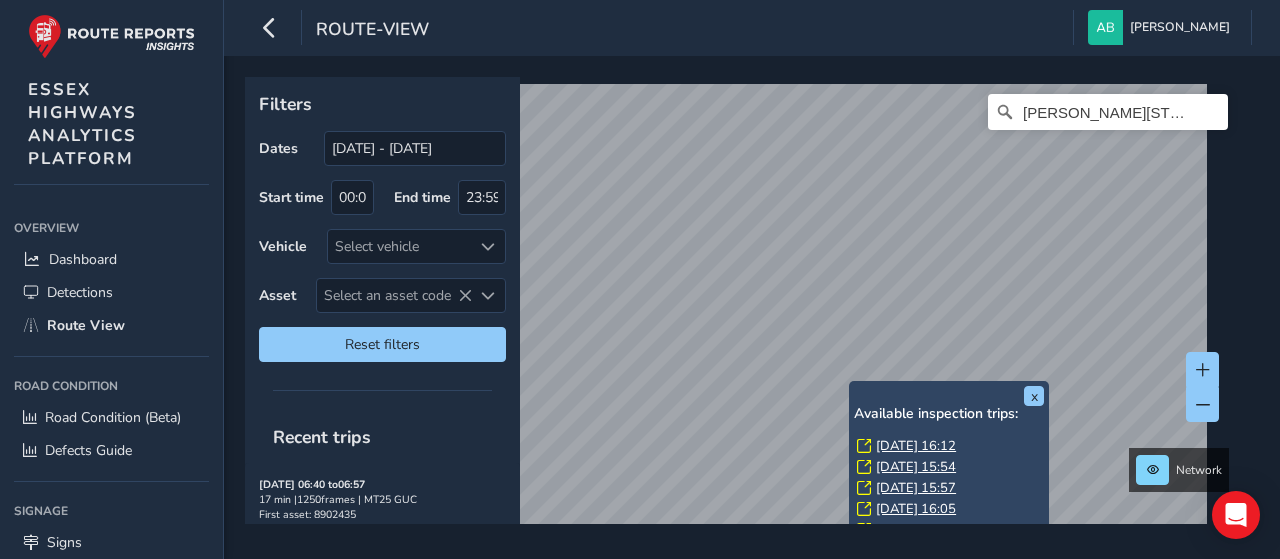 click on "[DATE] 16:12" at bounding box center [916, 446] 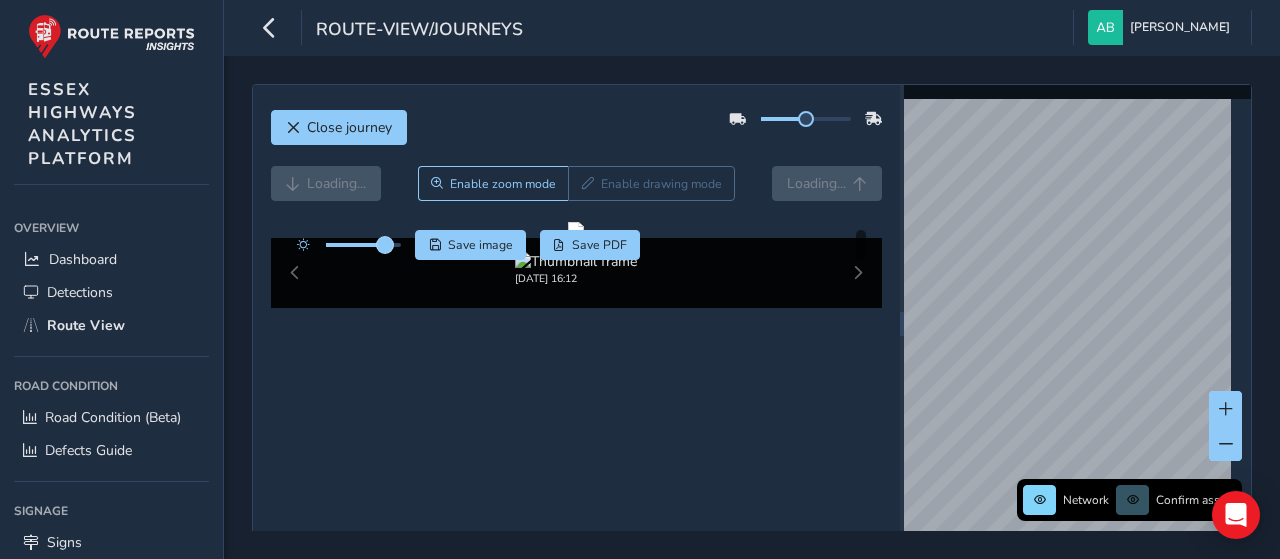 drag, startPoint x: 374, startPoint y: 248, endPoint x: 385, endPoint y: 247, distance: 11.045361 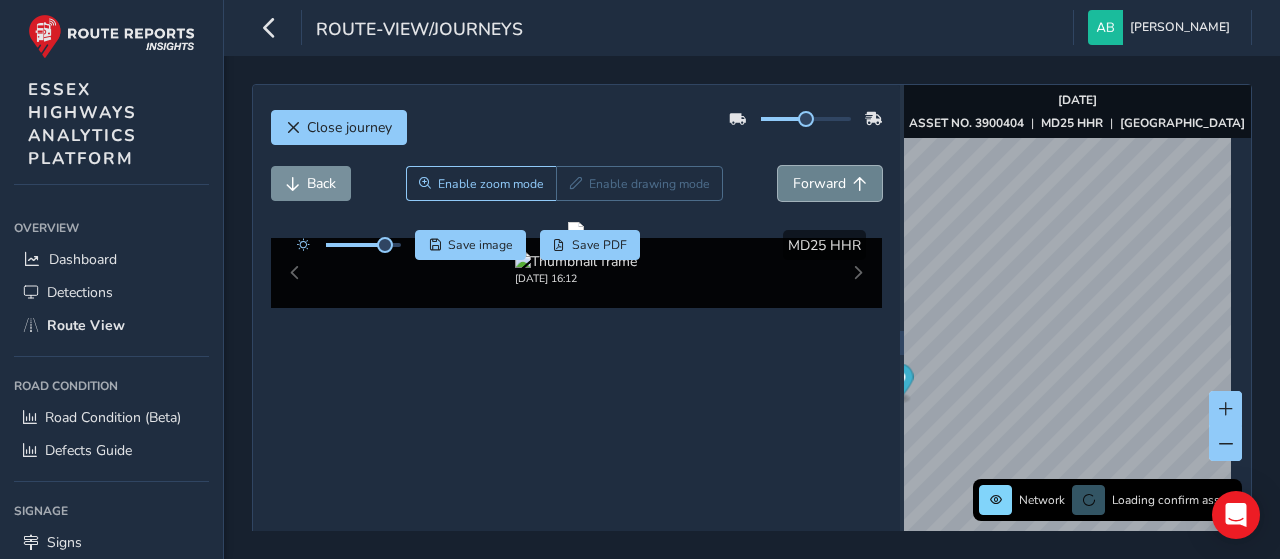 click on "Forward" at bounding box center (819, 183) 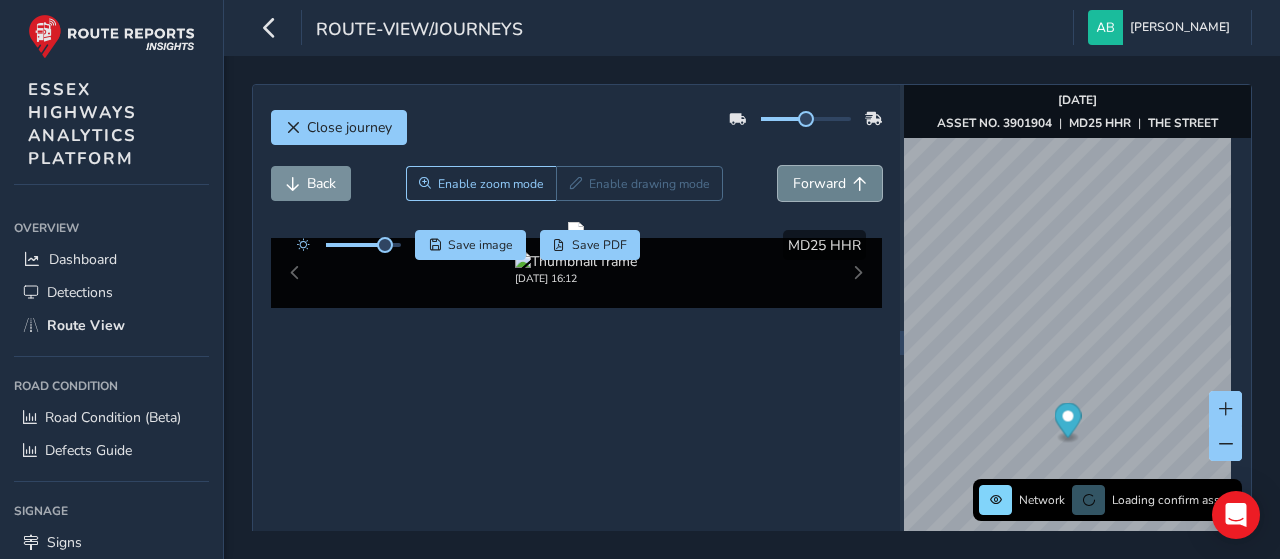 click on "Forward" at bounding box center (819, 183) 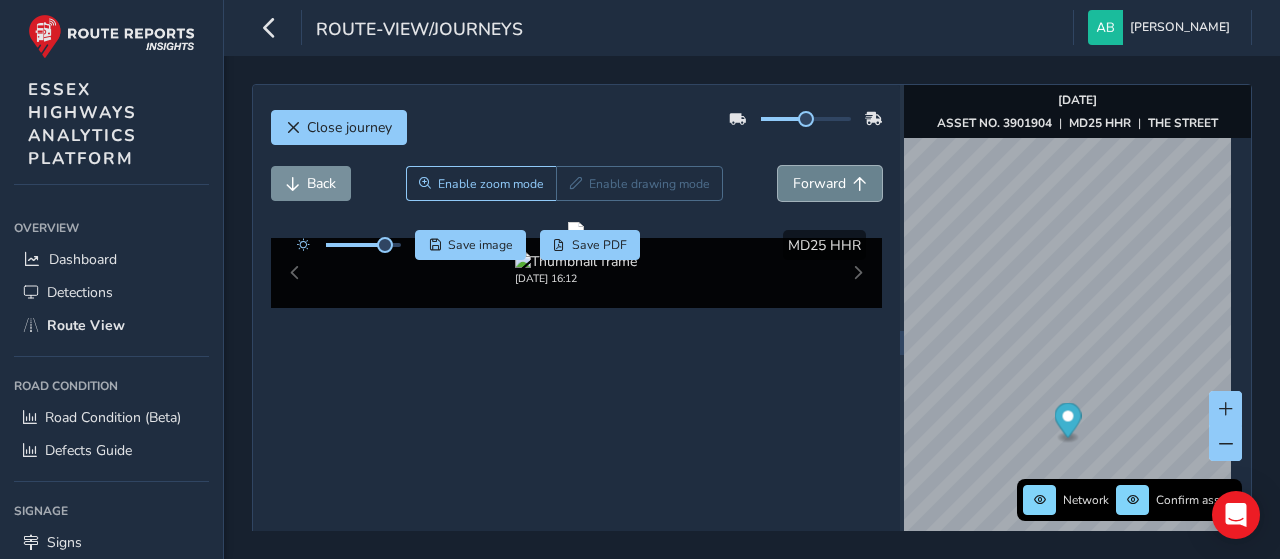 click on "Forward" at bounding box center [819, 183] 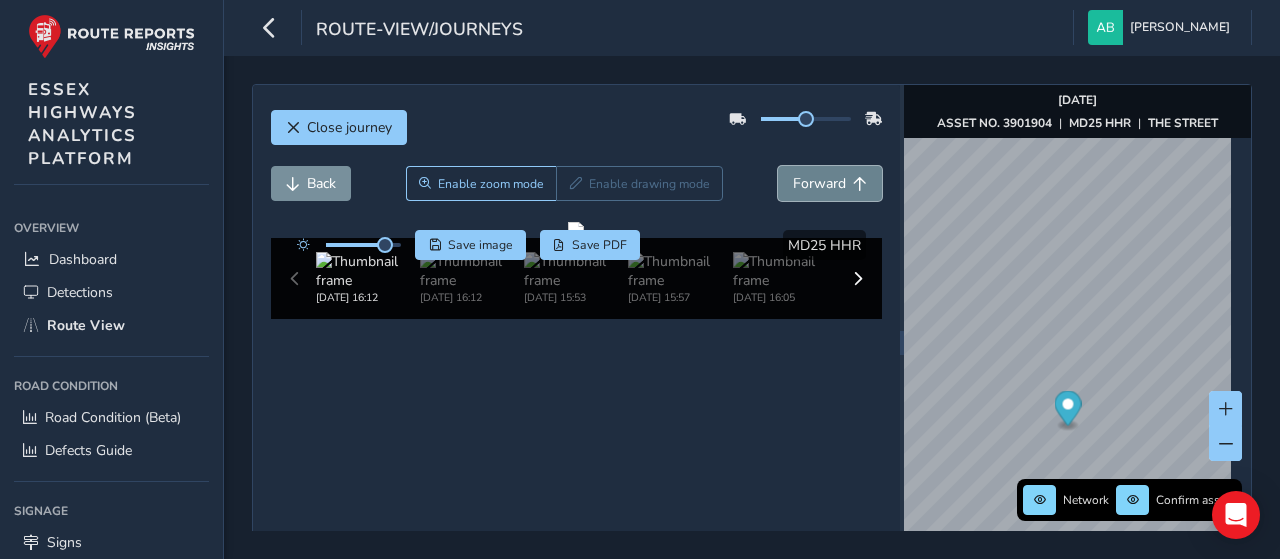 click on "Forward" at bounding box center (819, 183) 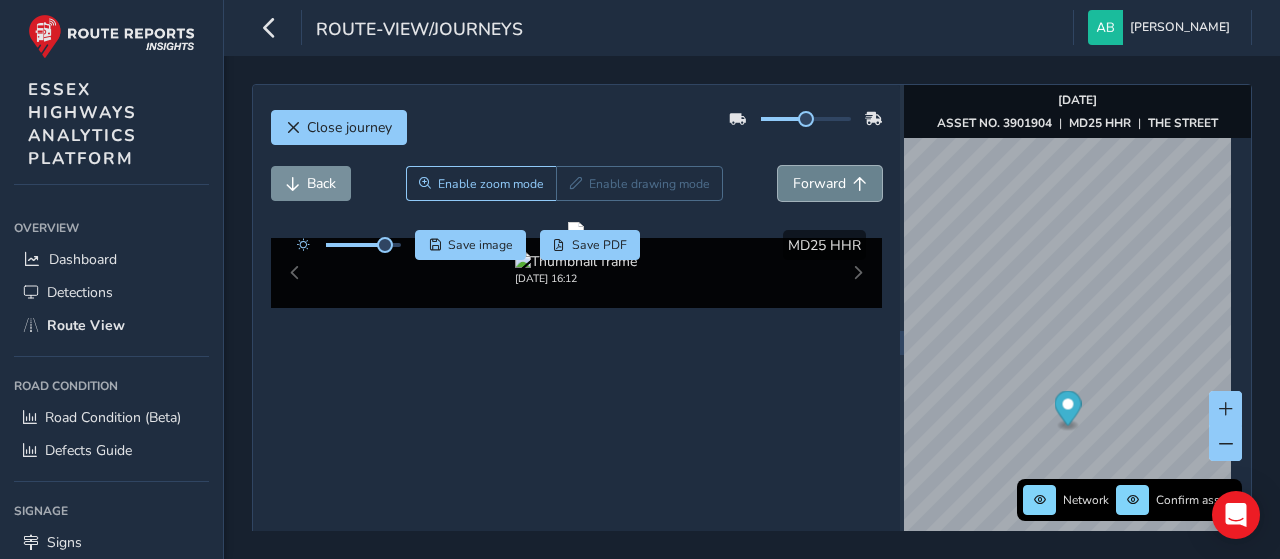 click on "Forward" at bounding box center (819, 183) 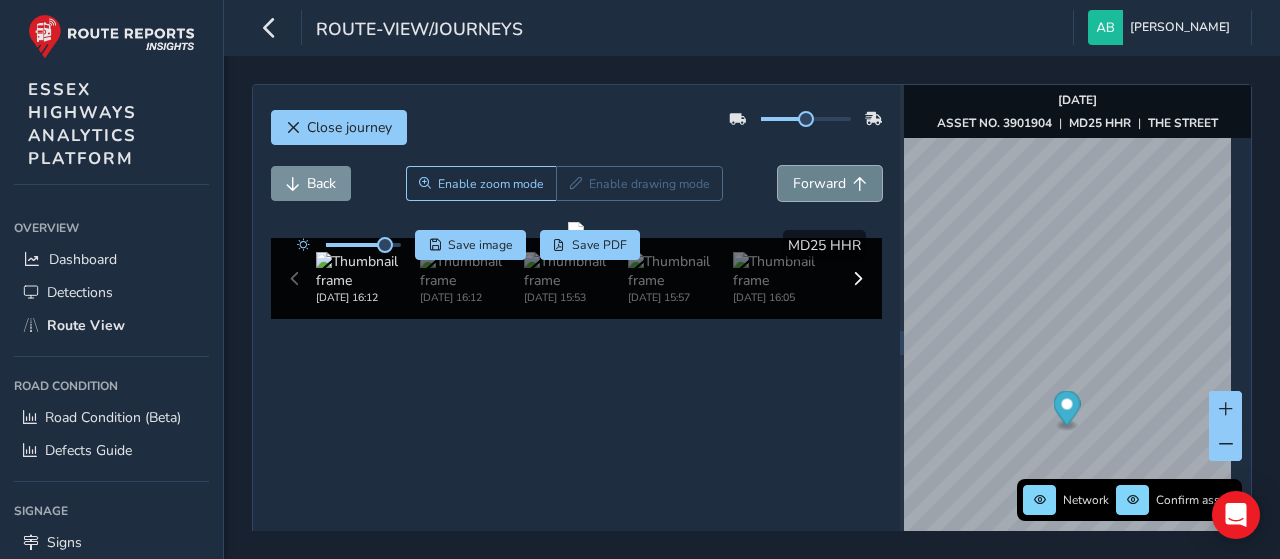 click on "Forward" at bounding box center [819, 183] 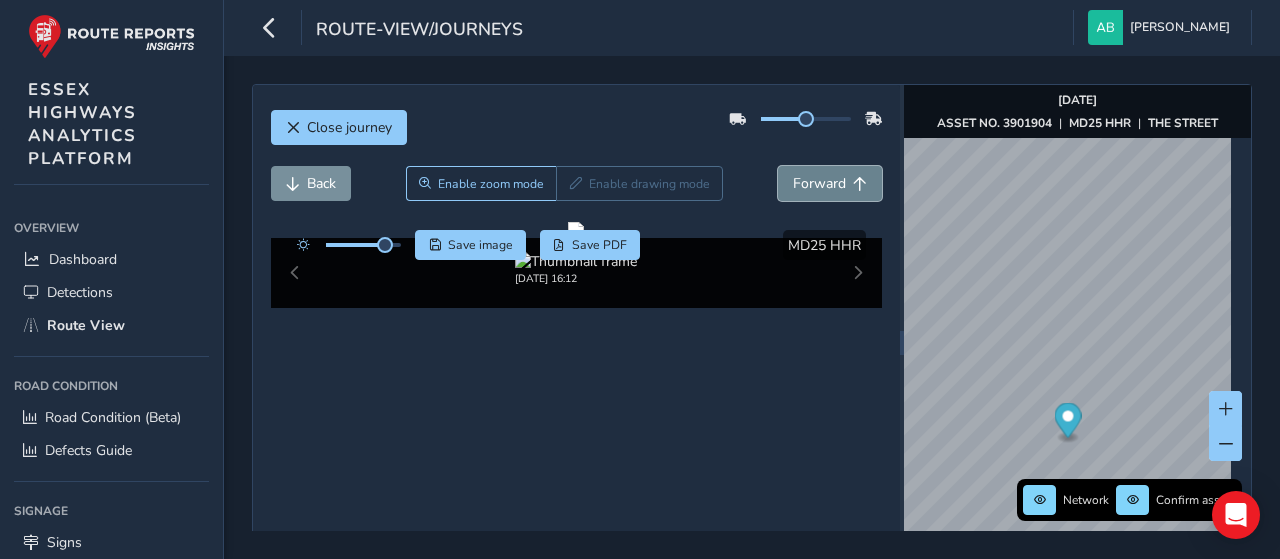 click on "Forward" at bounding box center [819, 183] 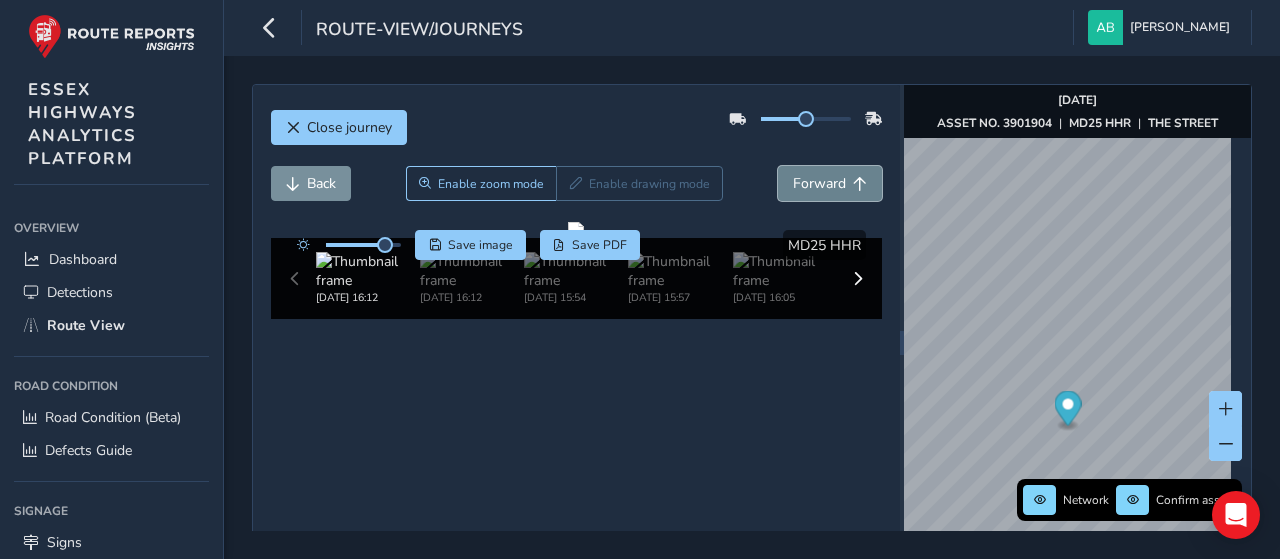 click on "Forward" at bounding box center [819, 183] 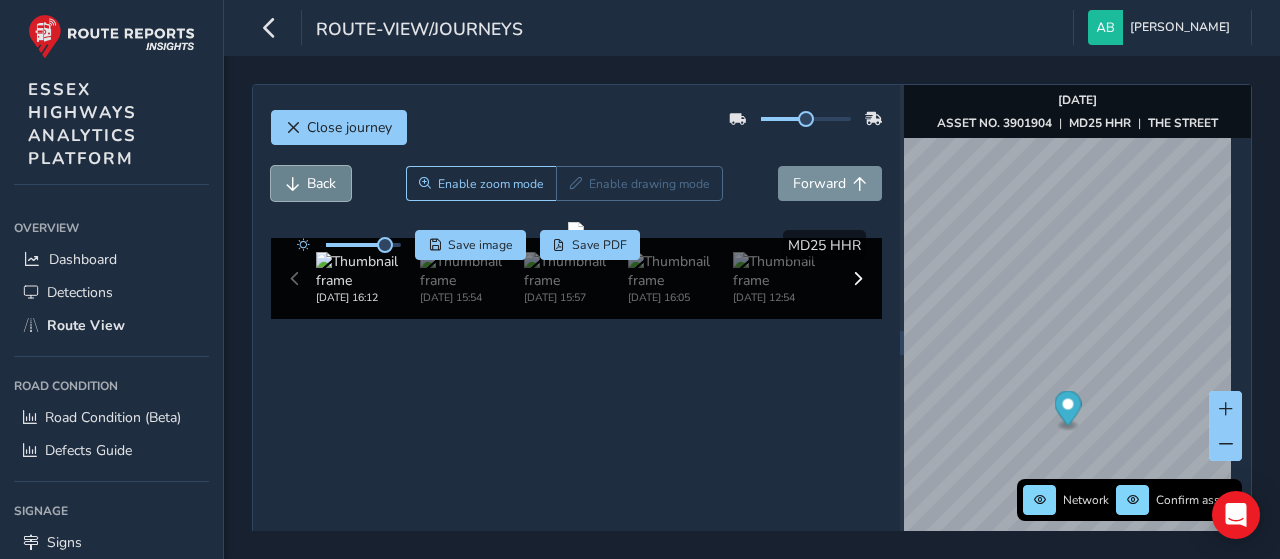 click on "Back" at bounding box center (321, 183) 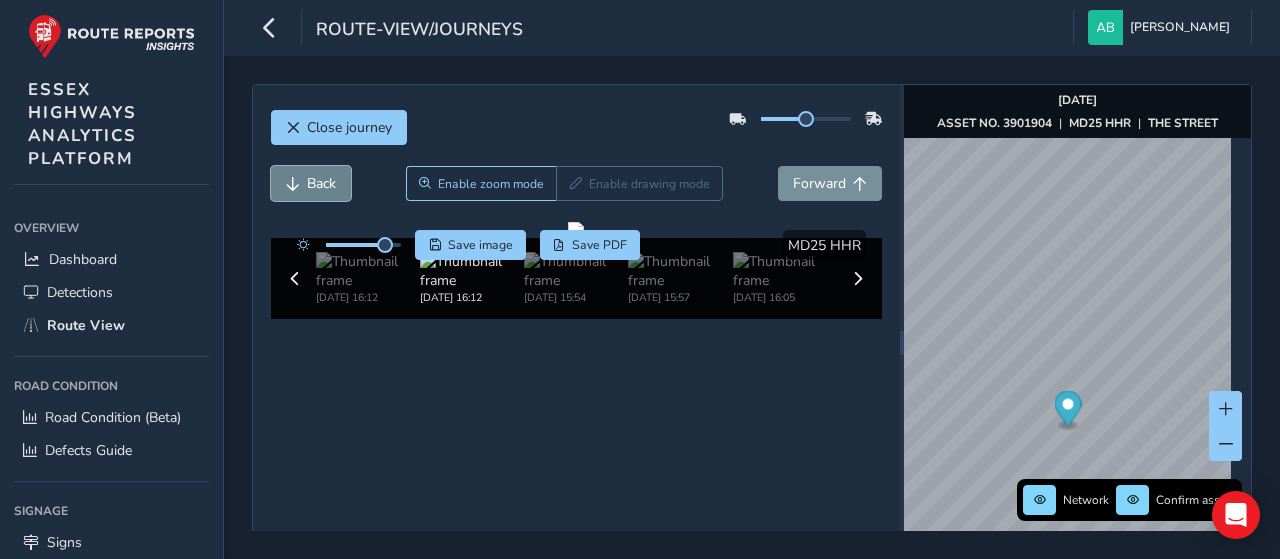 click on "Back" at bounding box center (321, 183) 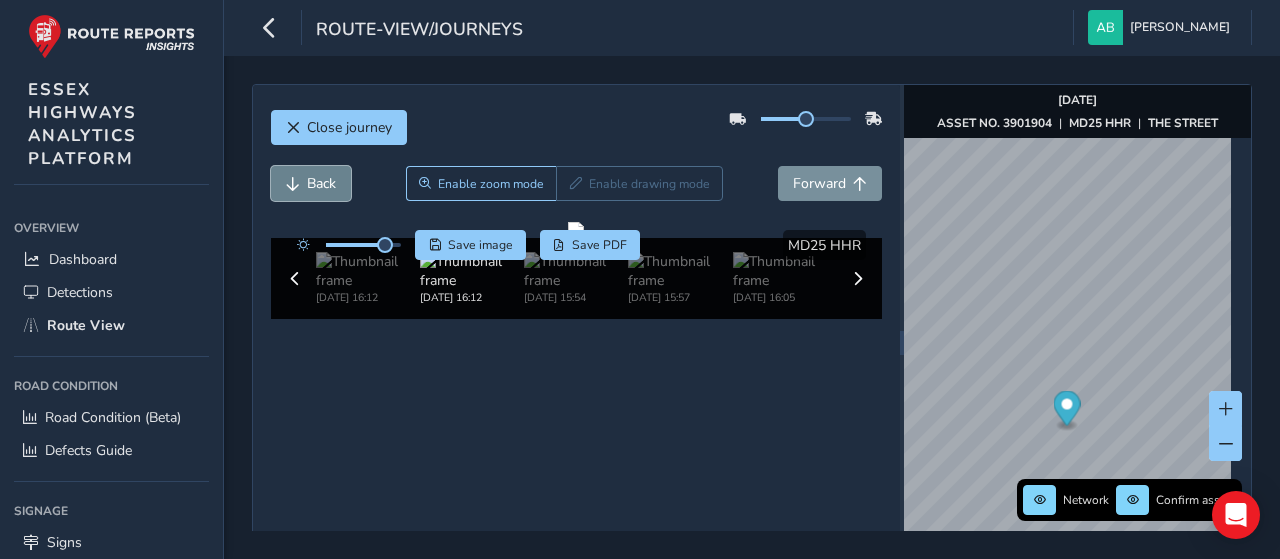 click on "Back" at bounding box center [321, 183] 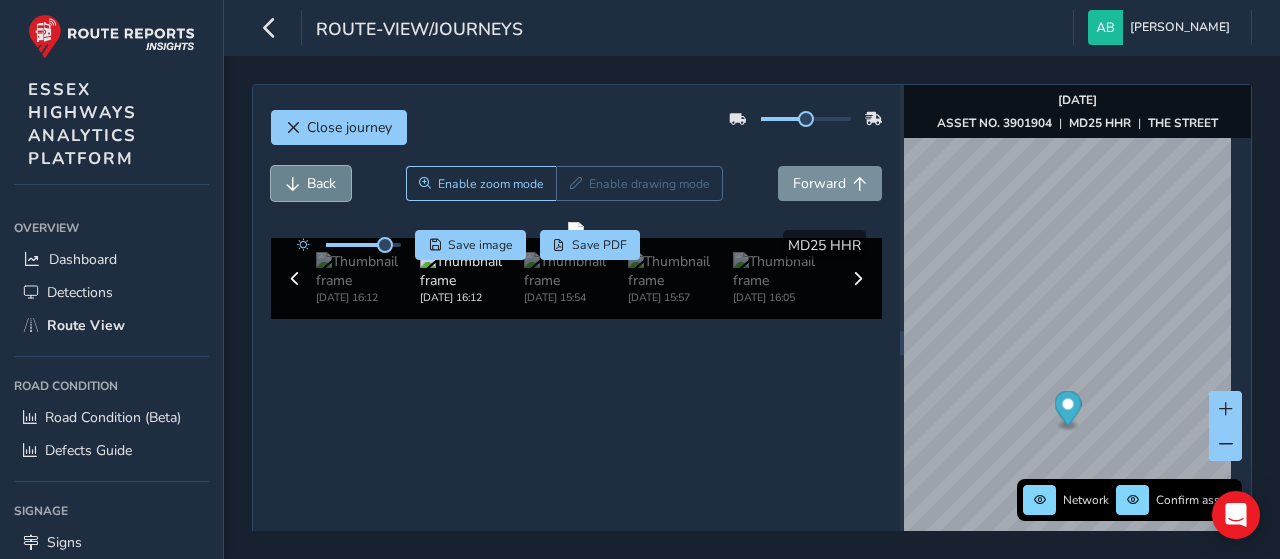 click on "Back" at bounding box center (321, 183) 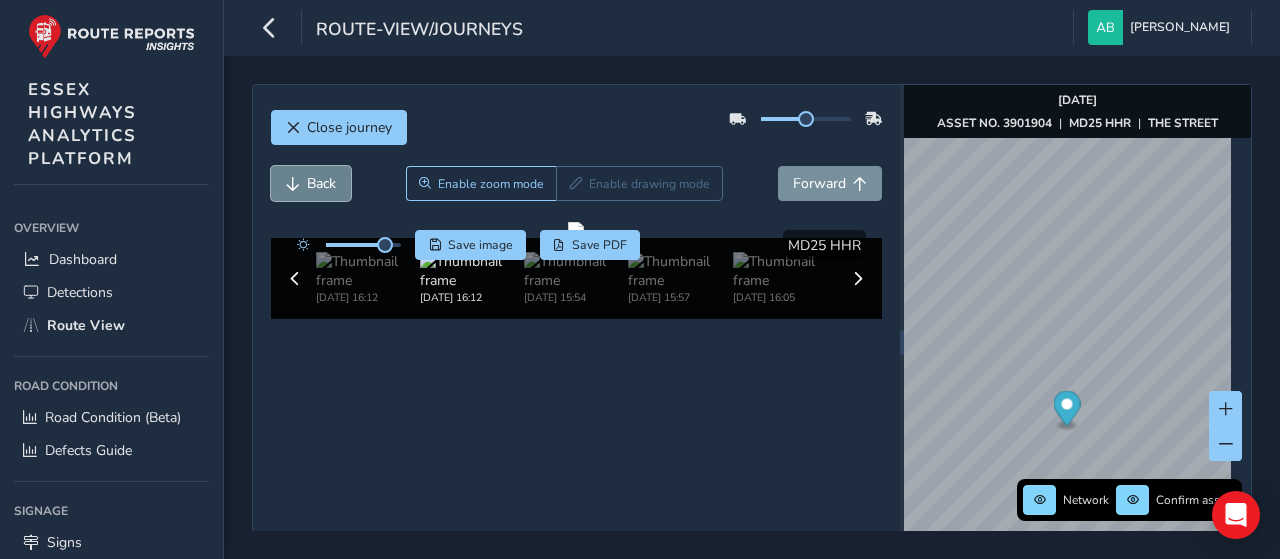 click on "Back" at bounding box center (321, 183) 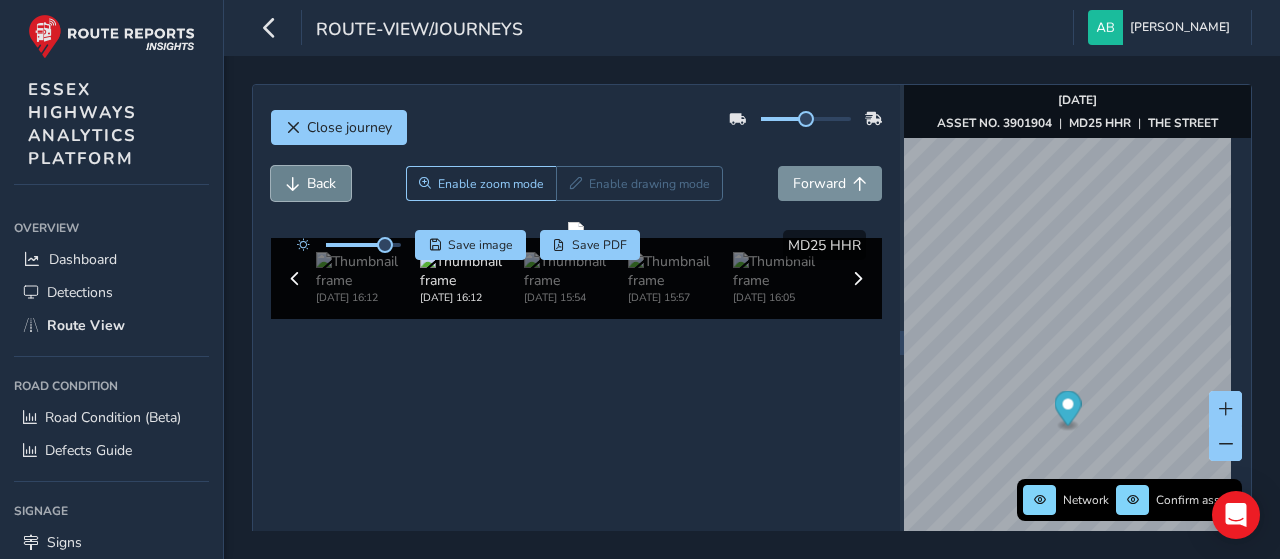 click on "Back" at bounding box center (321, 183) 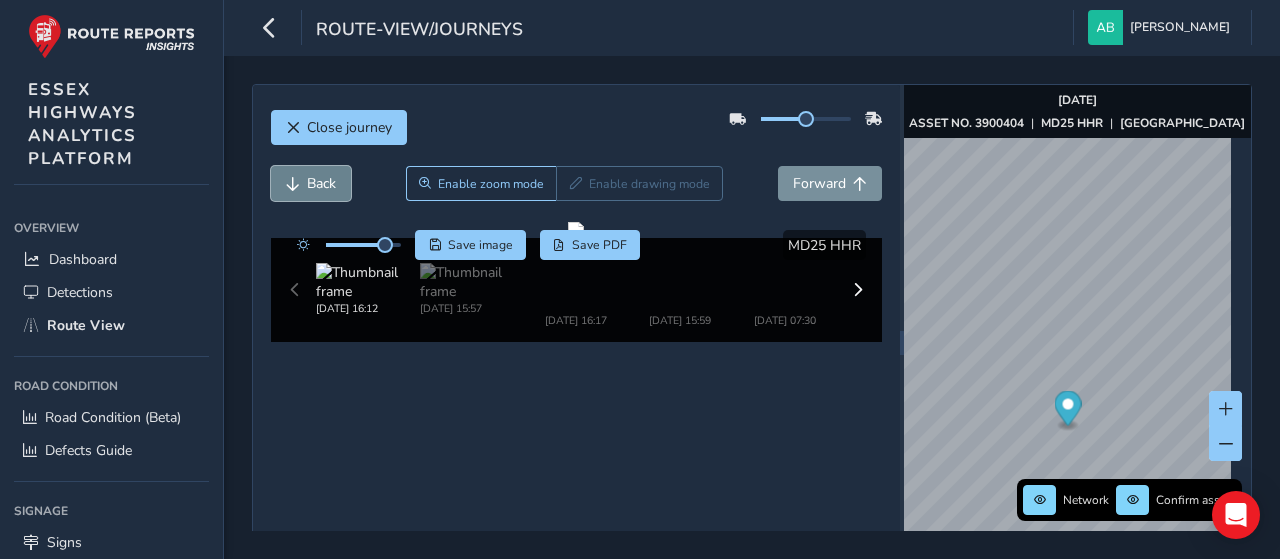 click on "Back" at bounding box center (321, 183) 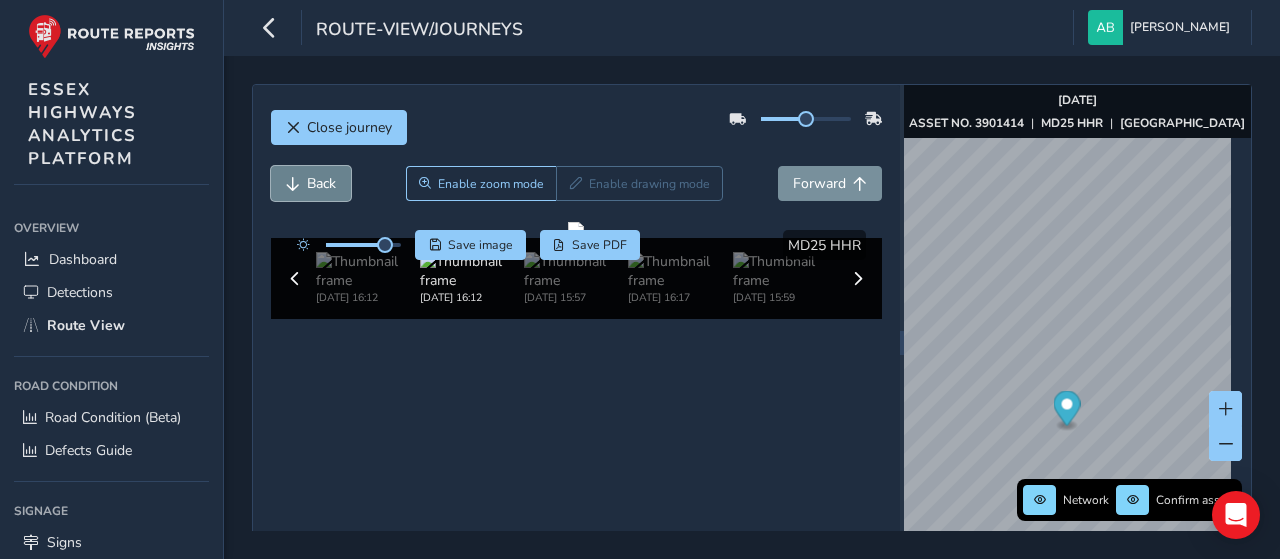 click on "Back" at bounding box center [321, 183] 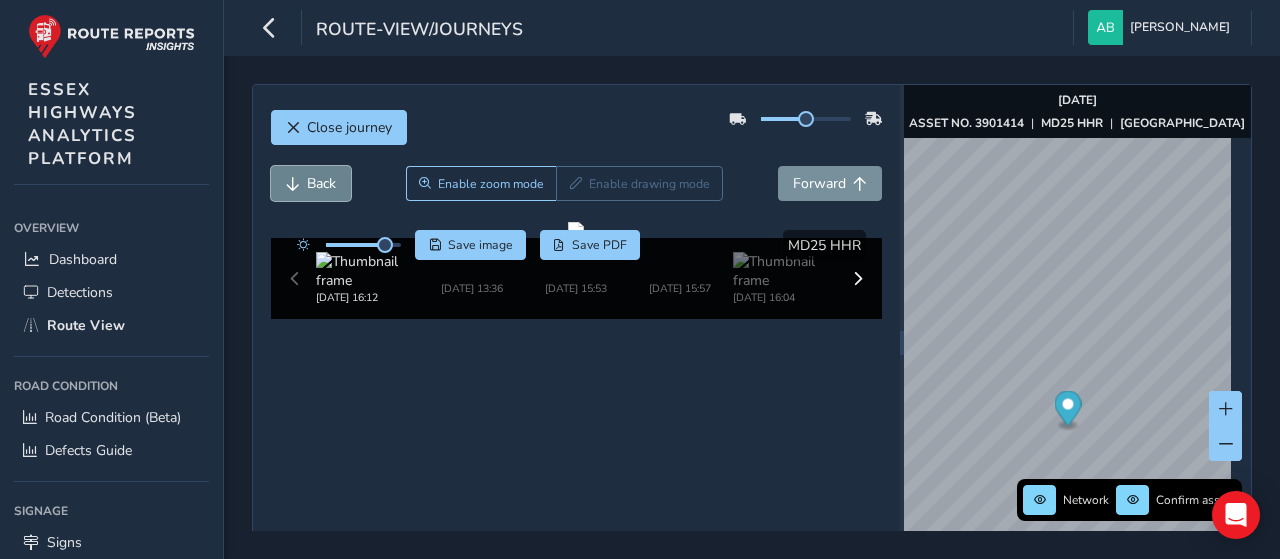 click on "Back" at bounding box center [321, 183] 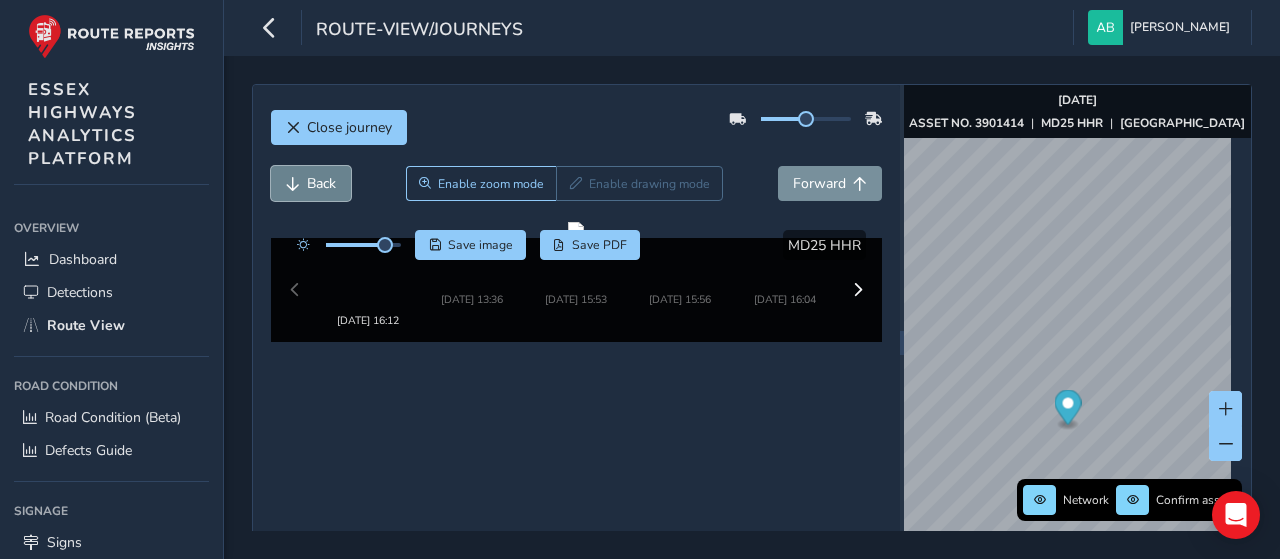 click on "Back" at bounding box center (321, 183) 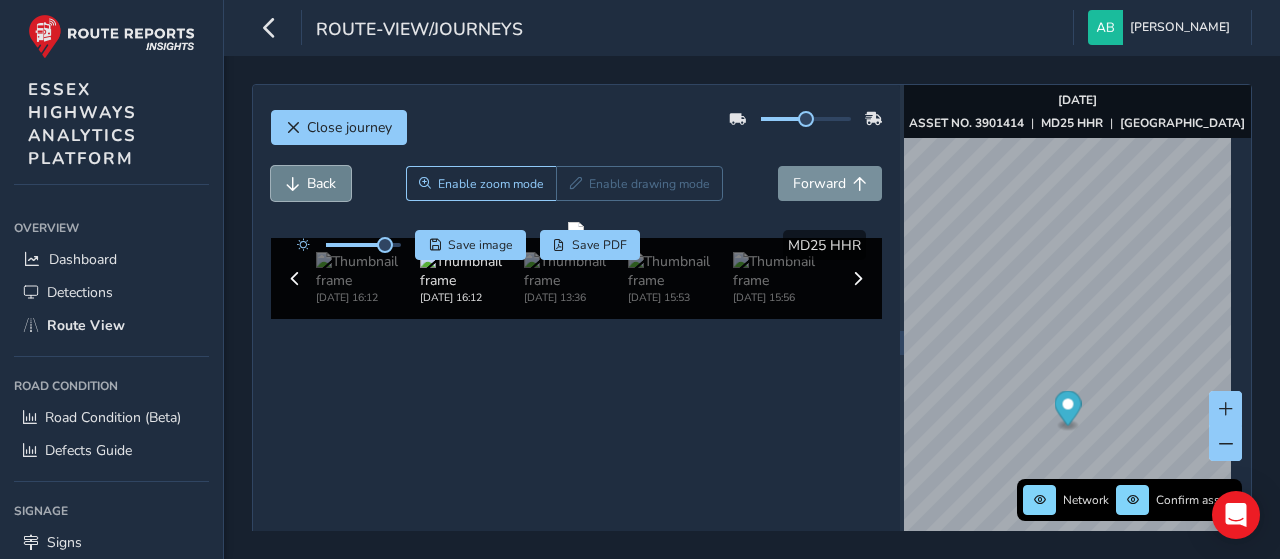 click on "Back" at bounding box center [321, 183] 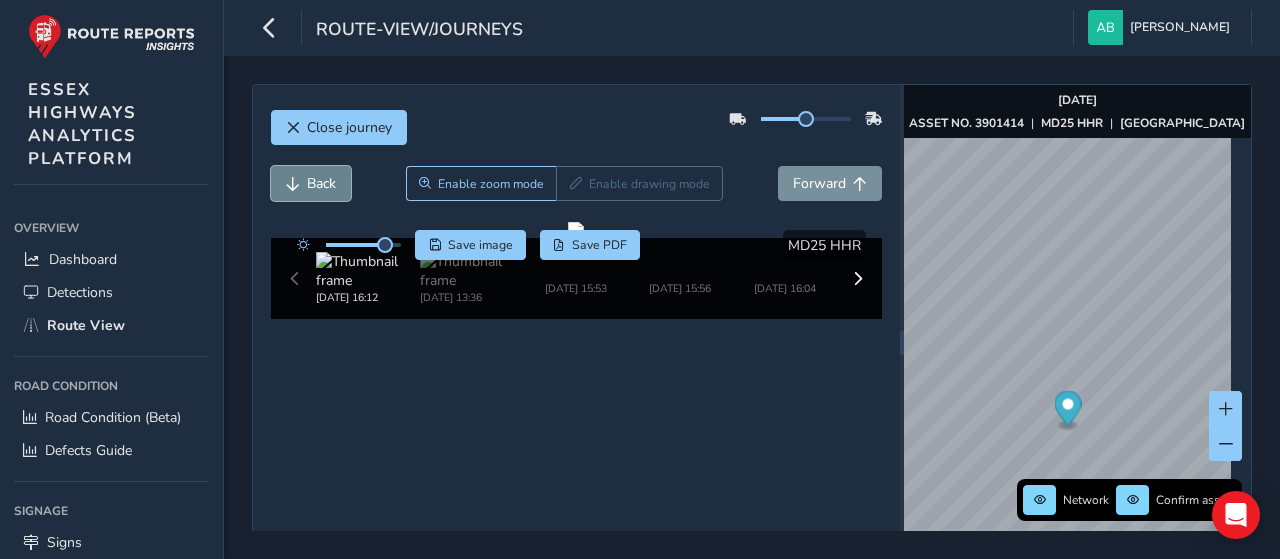 click on "Back" at bounding box center [321, 183] 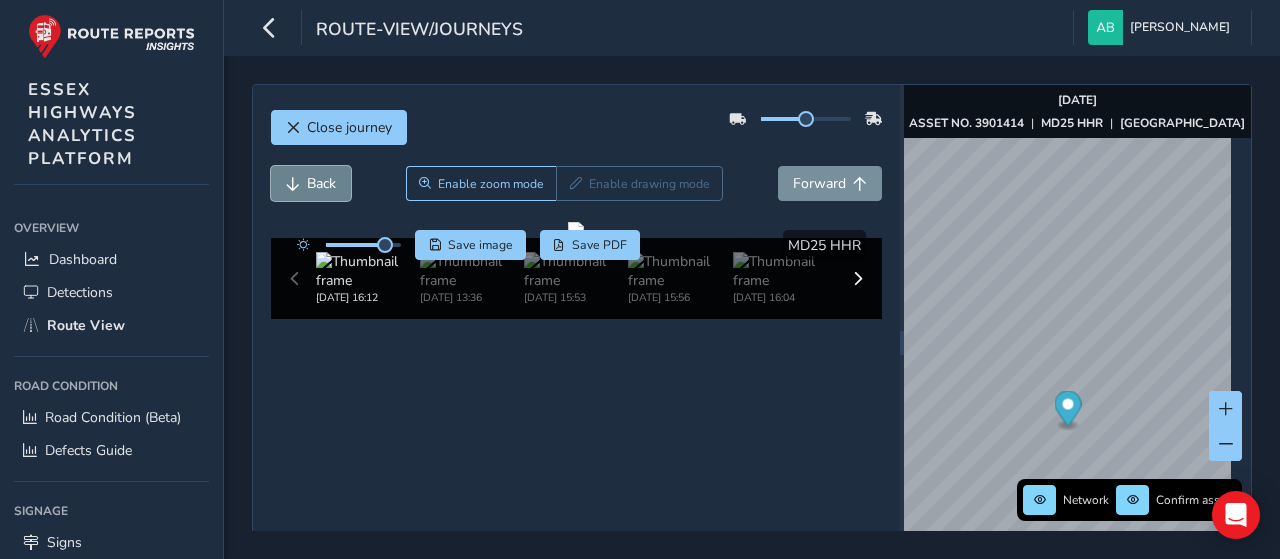 click on "Back" at bounding box center (321, 183) 